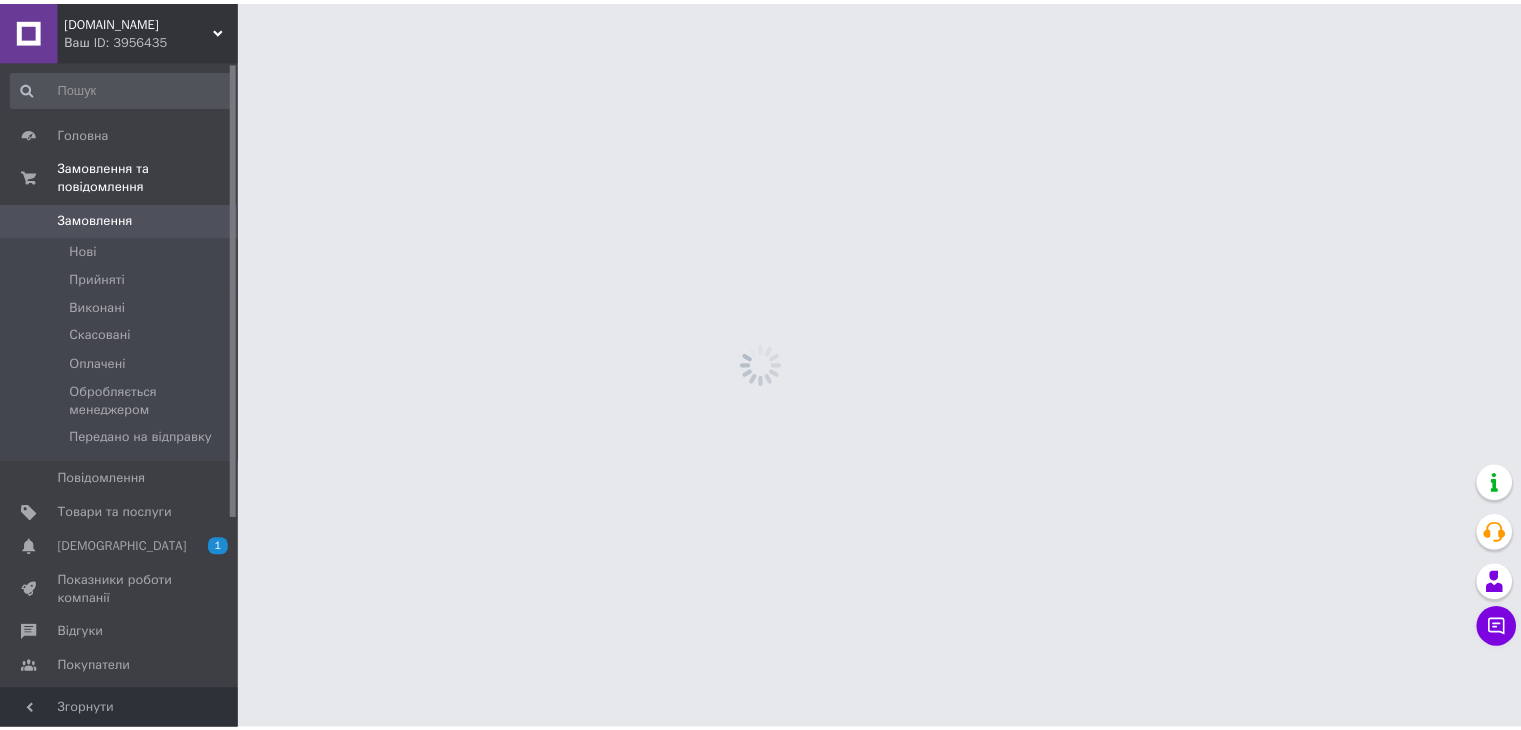 scroll, scrollTop: 0, scrollLeft: 0, axis: both 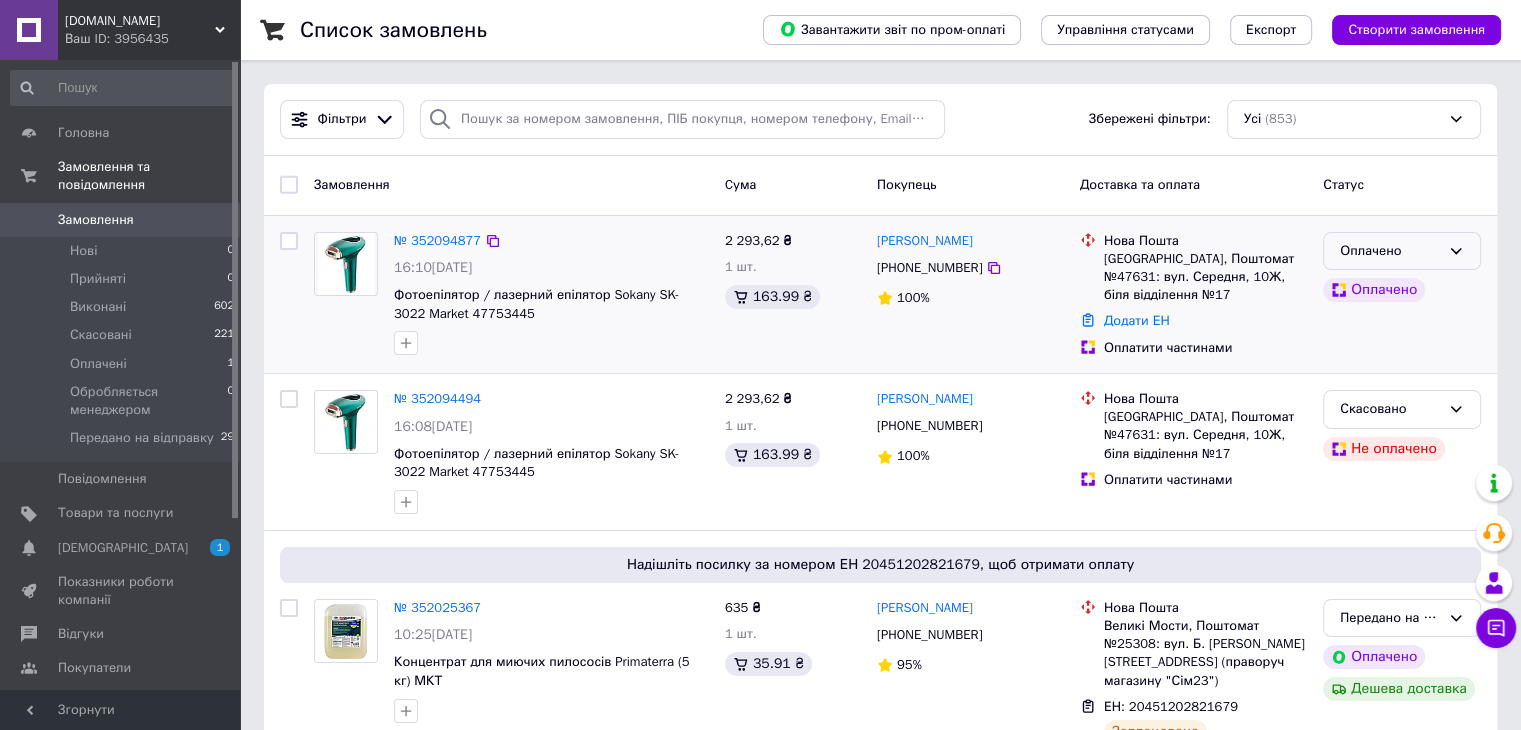 click 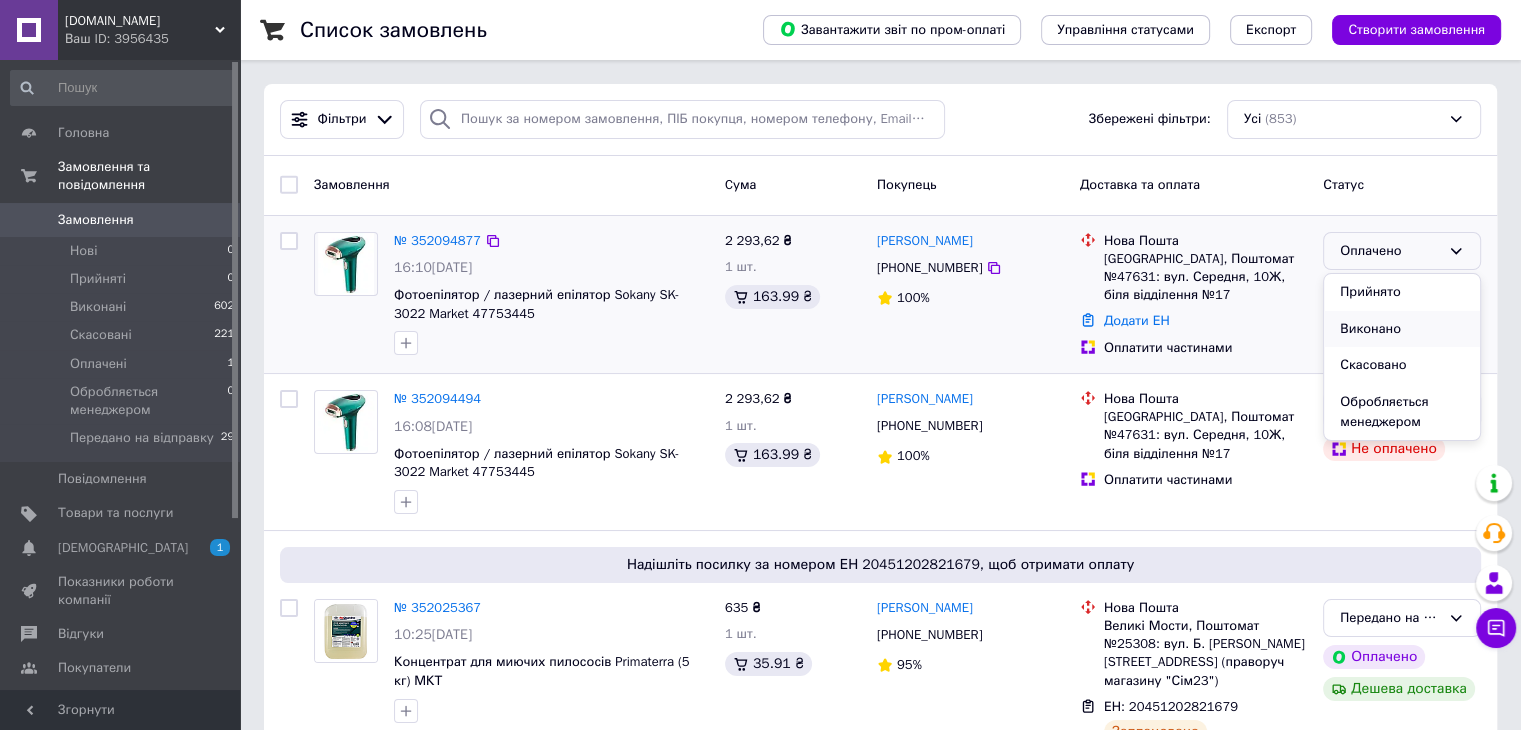 scroll, scrollTop: 57, scrollLeft: 0, axis: vertical 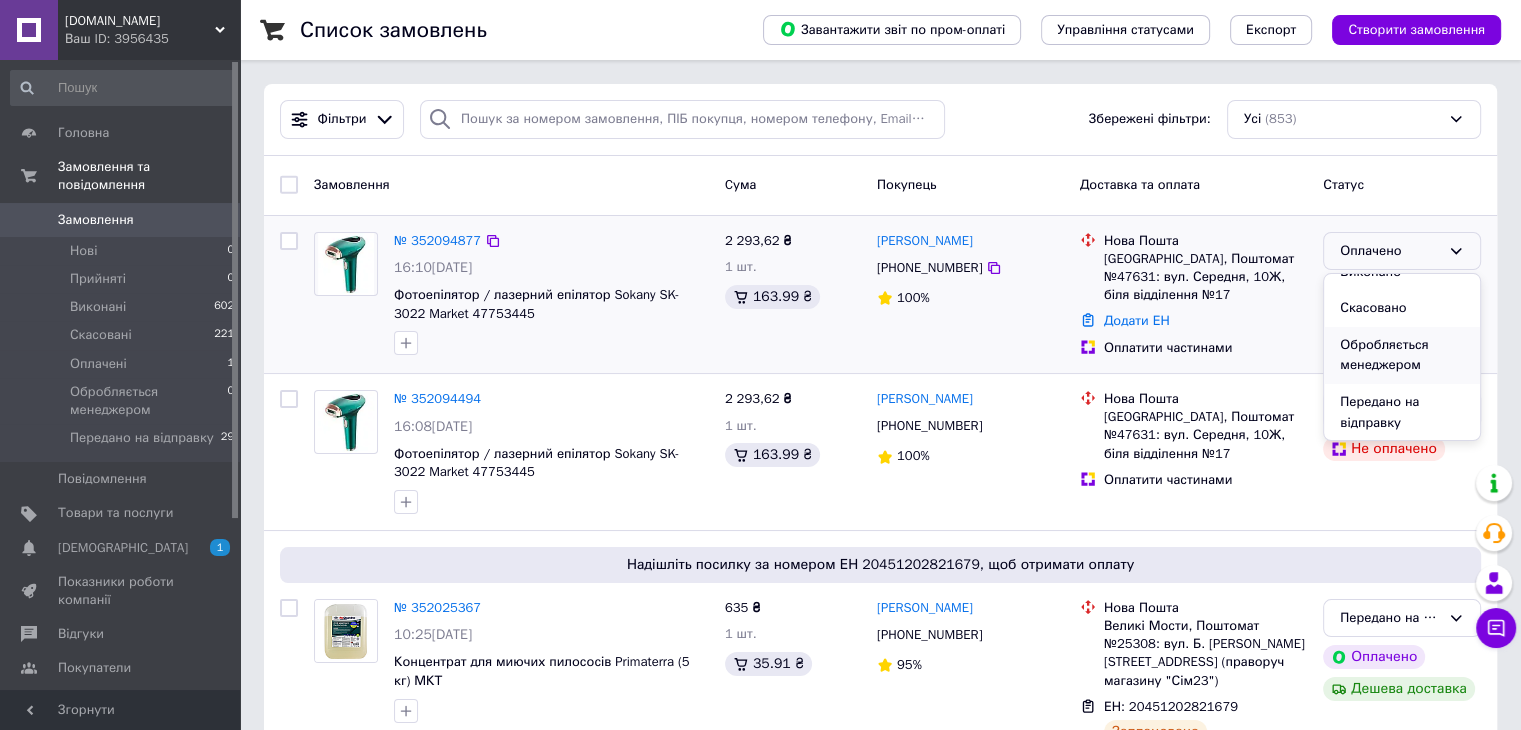 click on "Обробляється менеджером" at bounding box center [1402, 355] 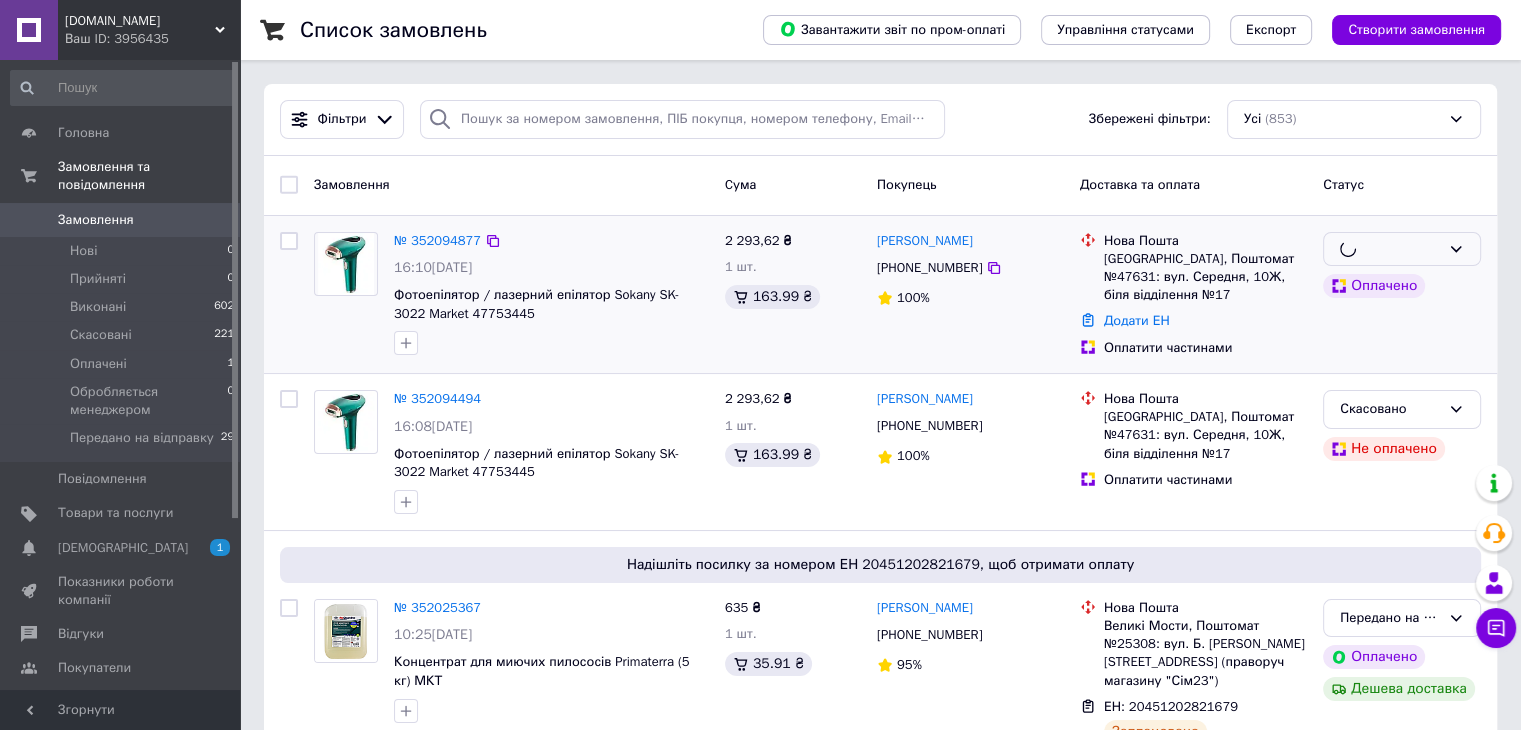 click on "Замовлення Cума Покупець Доставка та оплата Статус № 352094877 16:10[DATE] Фотоепілятор / лазерний епілятор Sokany SK-3022 Market 47753445 2 293,62 ₴ 1 шт. 163.99 ₴ [PERSON_NAME] [PHONE_NUMBER] 100% [GEOGRAPHIC_DATA] №47631: вул. Середня, 10Ж, біля відділення №17 Додати ЕН Оплатити частинами Оплачено № 352094494 16:08[DATE] Фотоепілятор / лазерний епілятор Sokany SK-3022 Market 47753445 2 293,62 ₴ 1 шт. 163.99 ₴ [PERSON_NAME] [PHONE_NUMBER] 100% [GEOGRAPHIC_DATA] №47631: вул. Середня, 10Ж, біля відділення №17 Оплатити частинами Скасовано Не оплачено № 352025367 10:25[DATE] 635 ₴ 1 шт. 35.91 ₴ [PERSON_NAME] [PHONE_NUMBER] 95% 80%" at bounding box center [880, 9731] 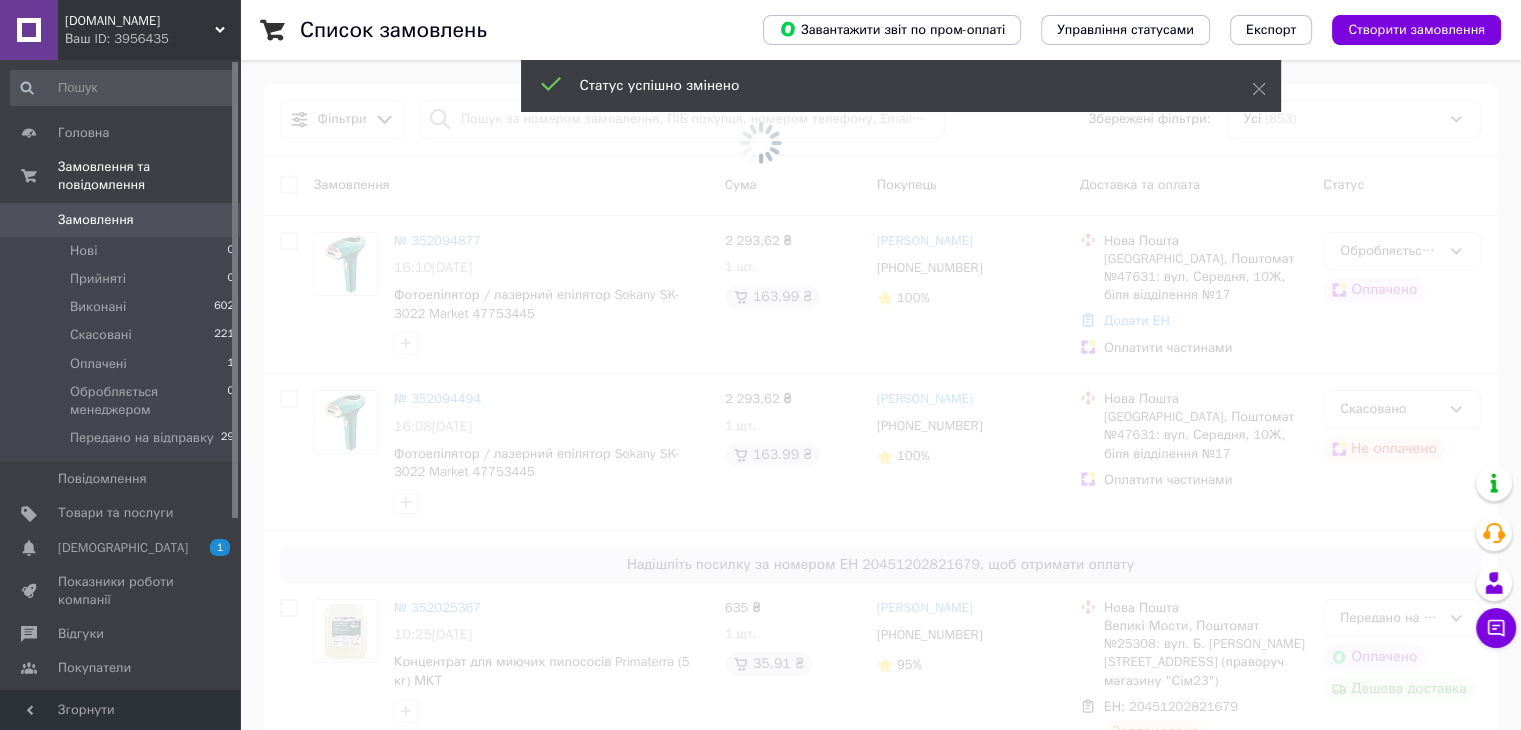 click at bounding box center (760, 142) 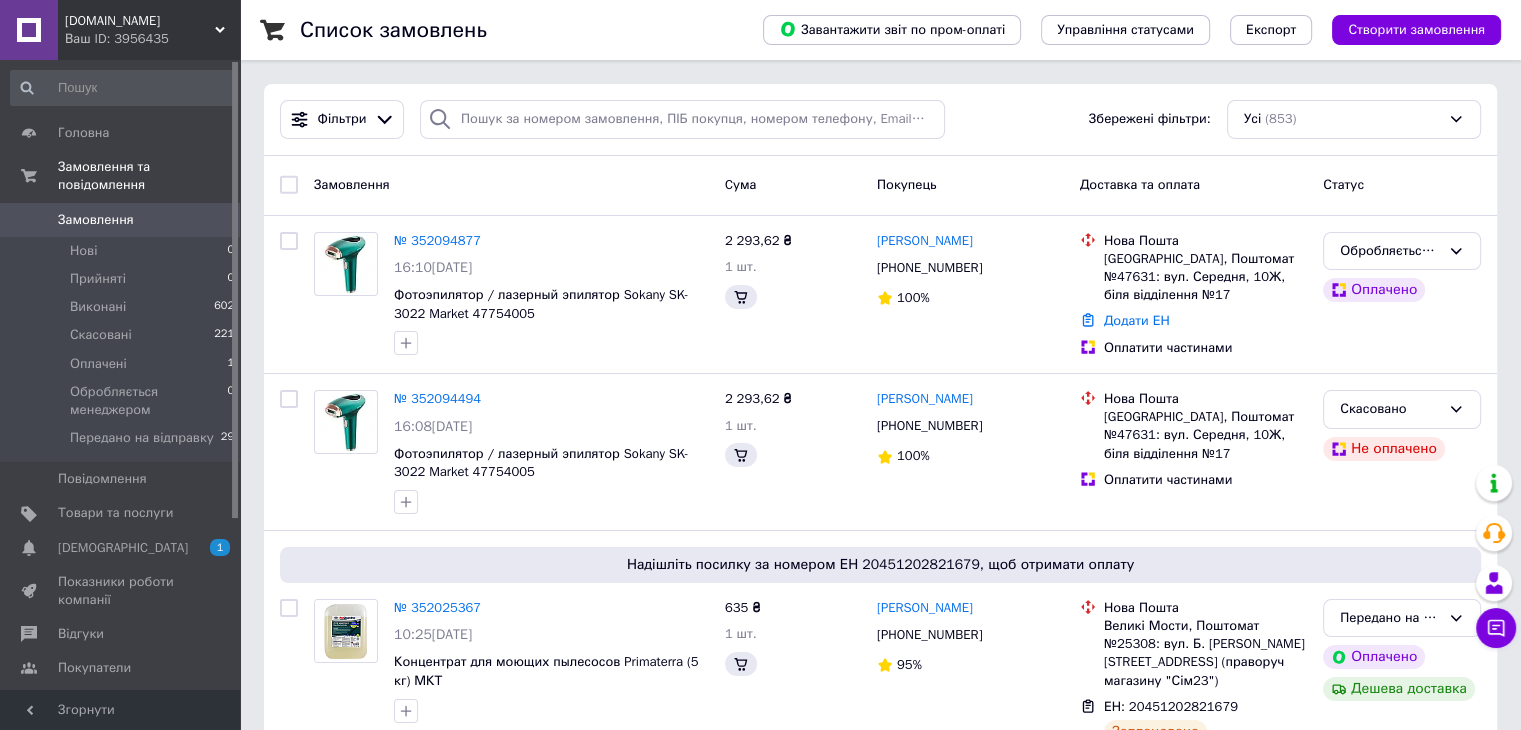 click on "№ 352094877" at bounding box center (437, 240) 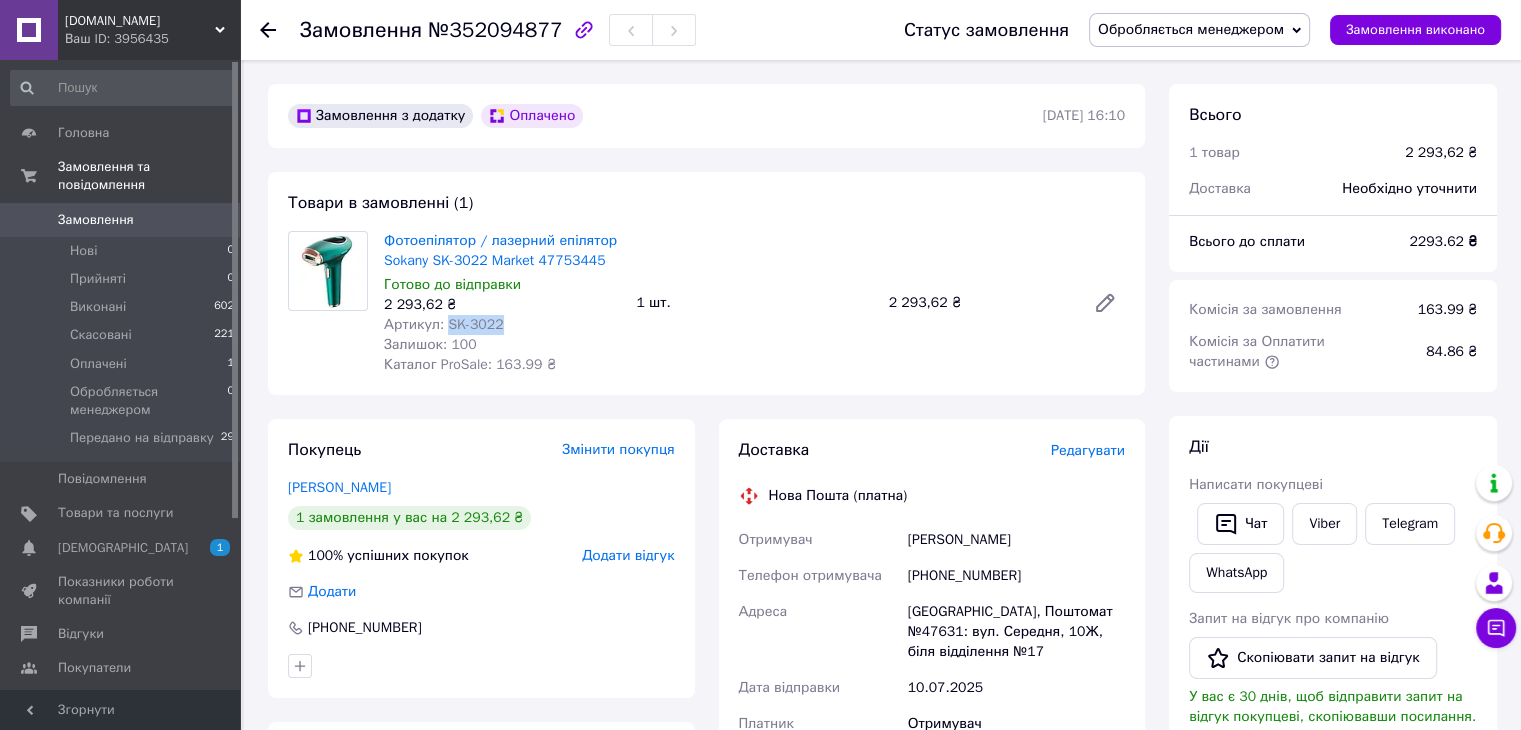 drag, startPoint x: 444, startPoint y: 317, endPoint x: 524, endPoint y: 316, distance: 80.00625 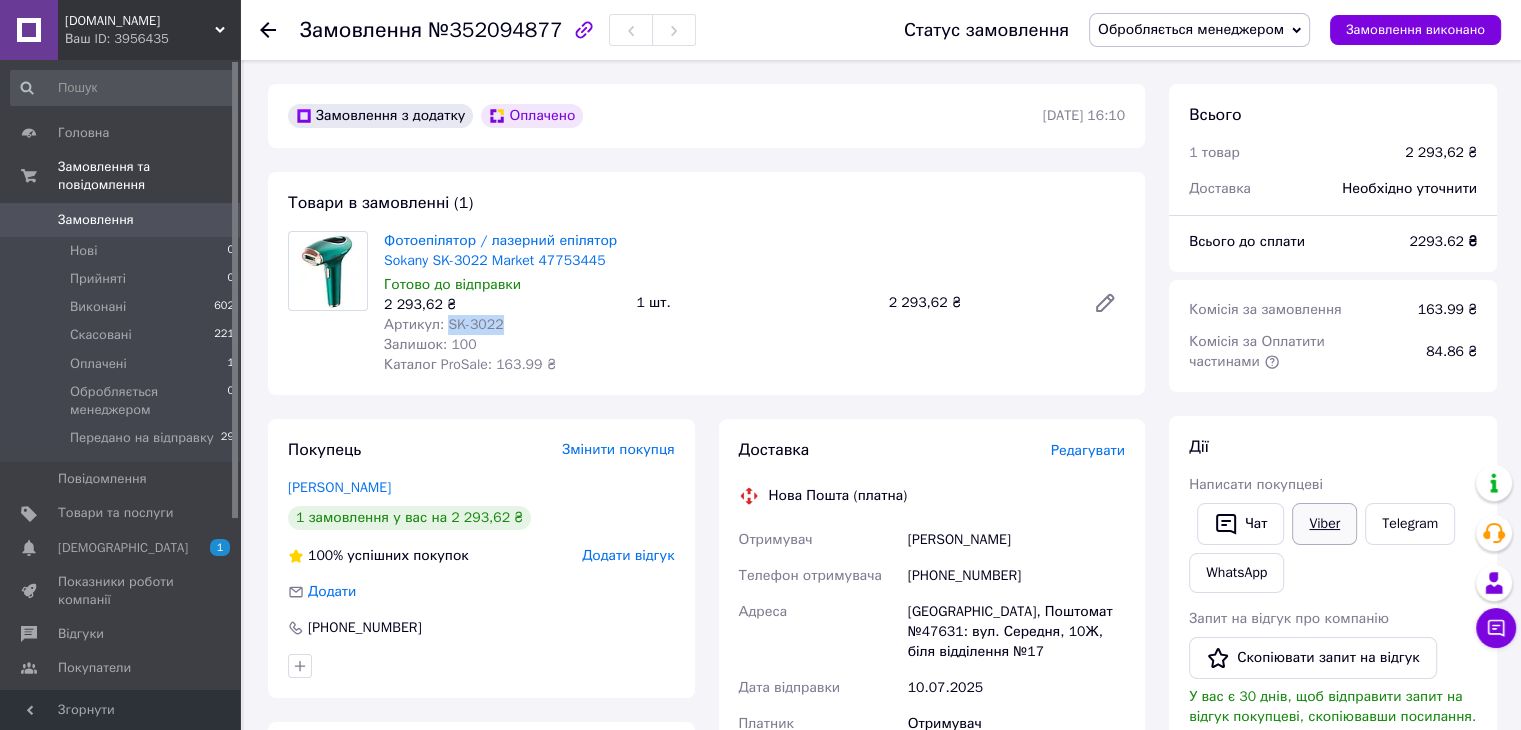 click on "Viber" at bounding box center (1324, 524) 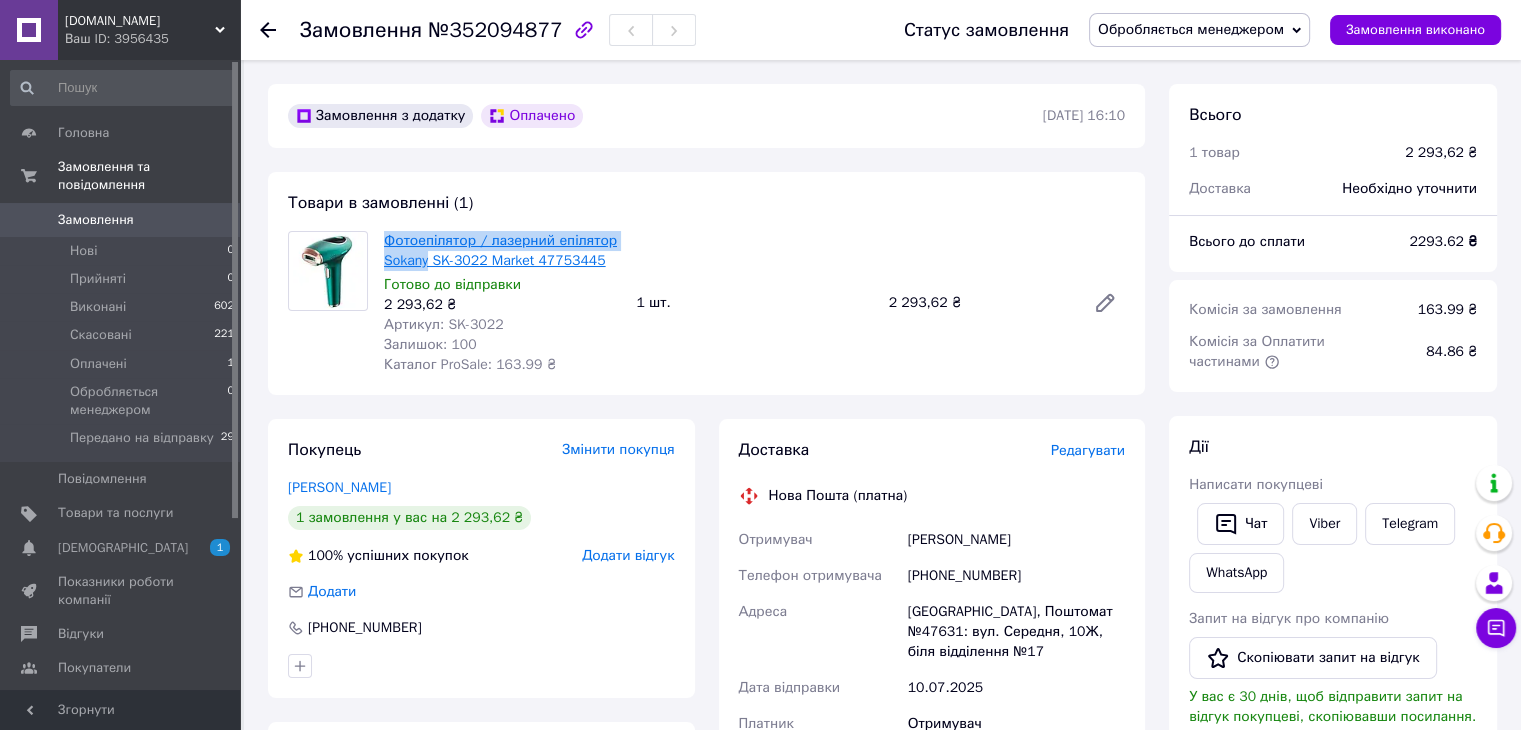 drag, startPoint x: 380, startPoint y: 238, endPoint x: 428, endPoint y: 262, distance: 53.66563 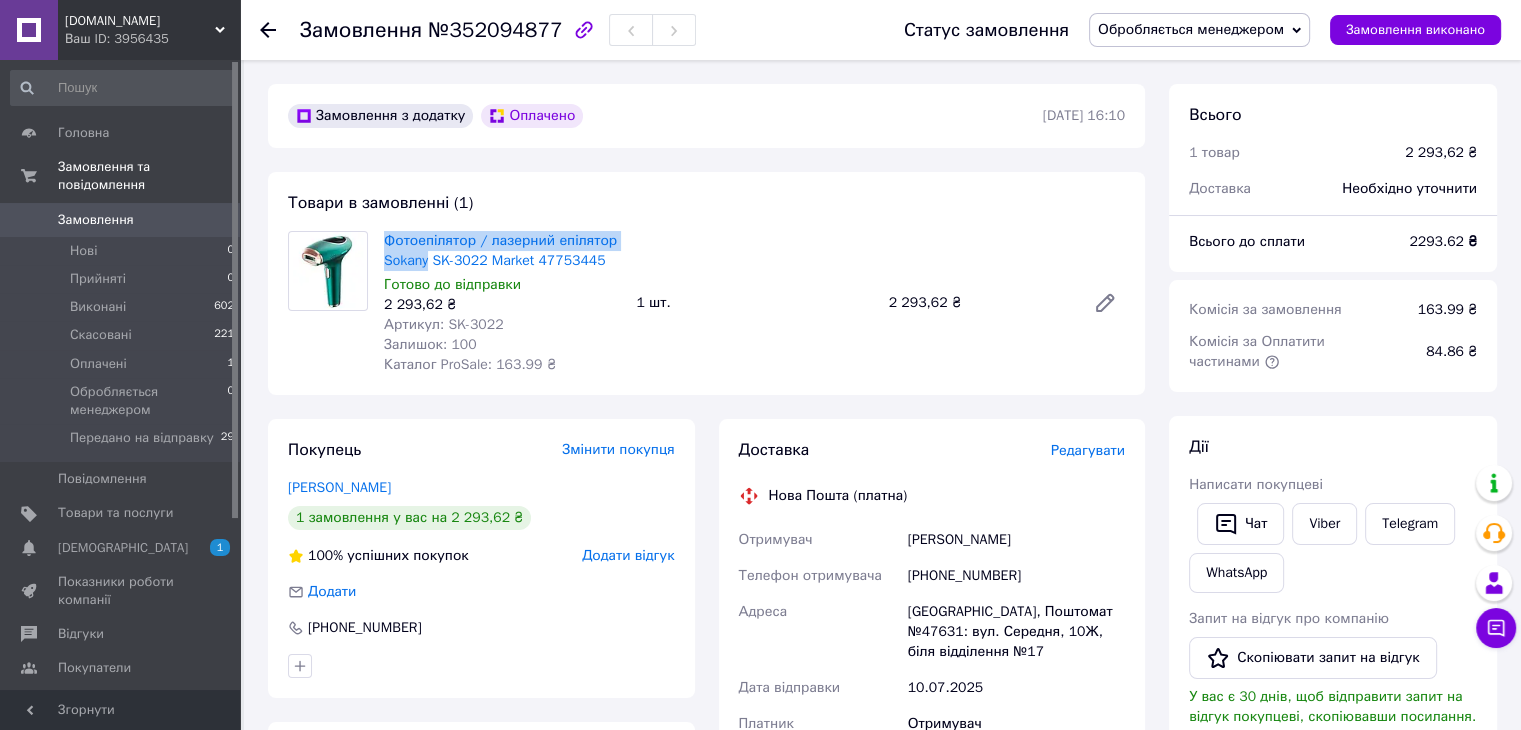 copy on "Фотоепілятор / лазерний епілятор Sokany" 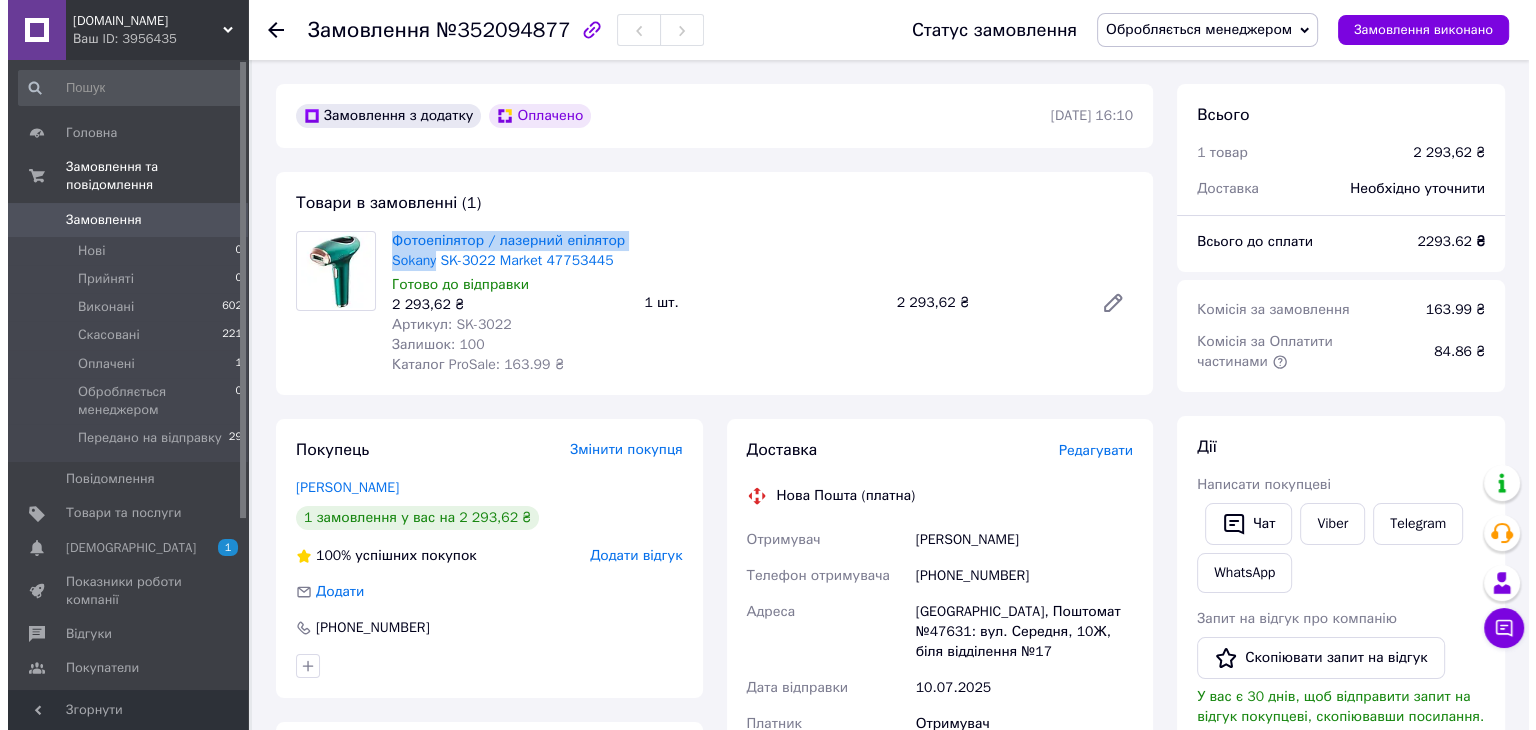 scroll, scrollTop: 133, scrollLeft: 0, axis: vertical 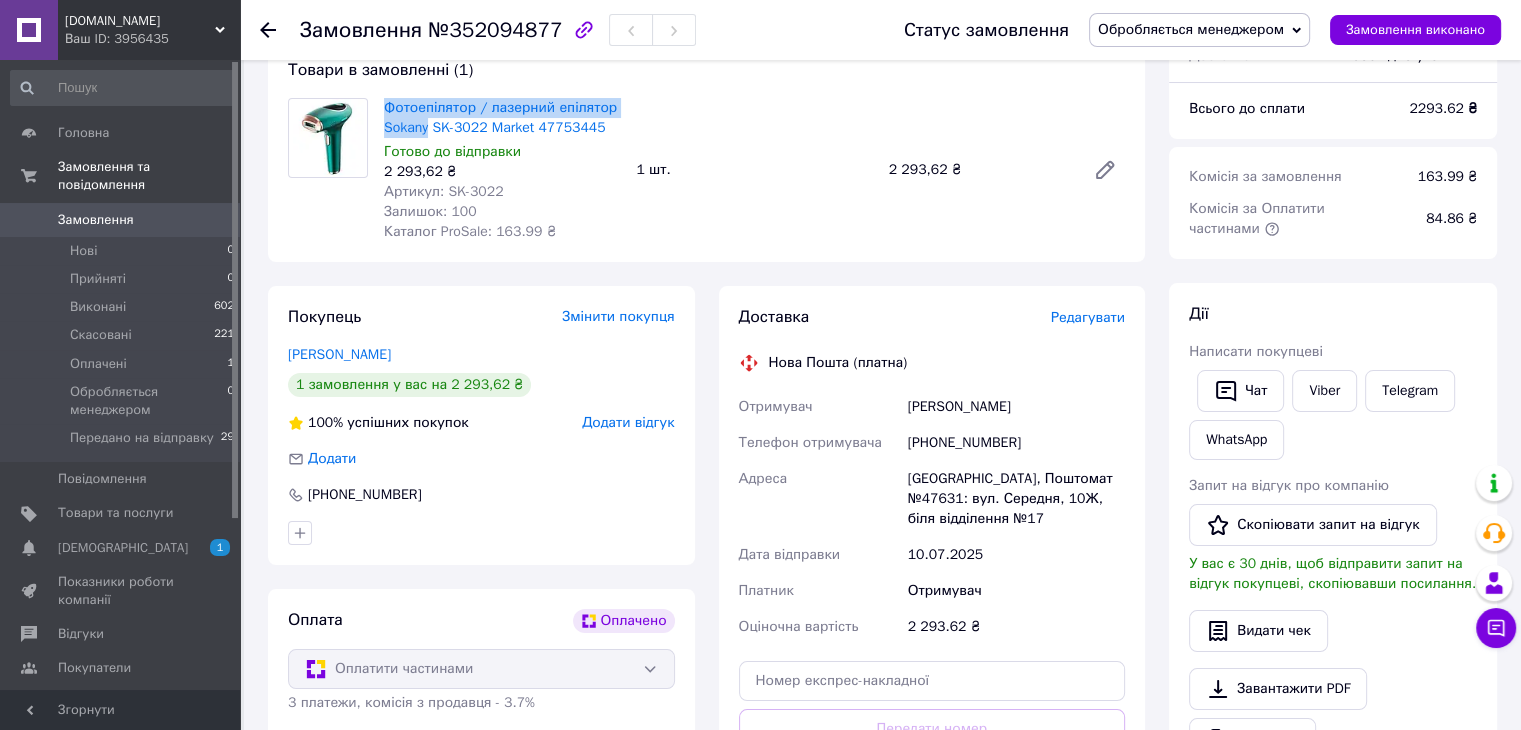 click on "Обробляється менеджером" at bounding box center (1199, 30) 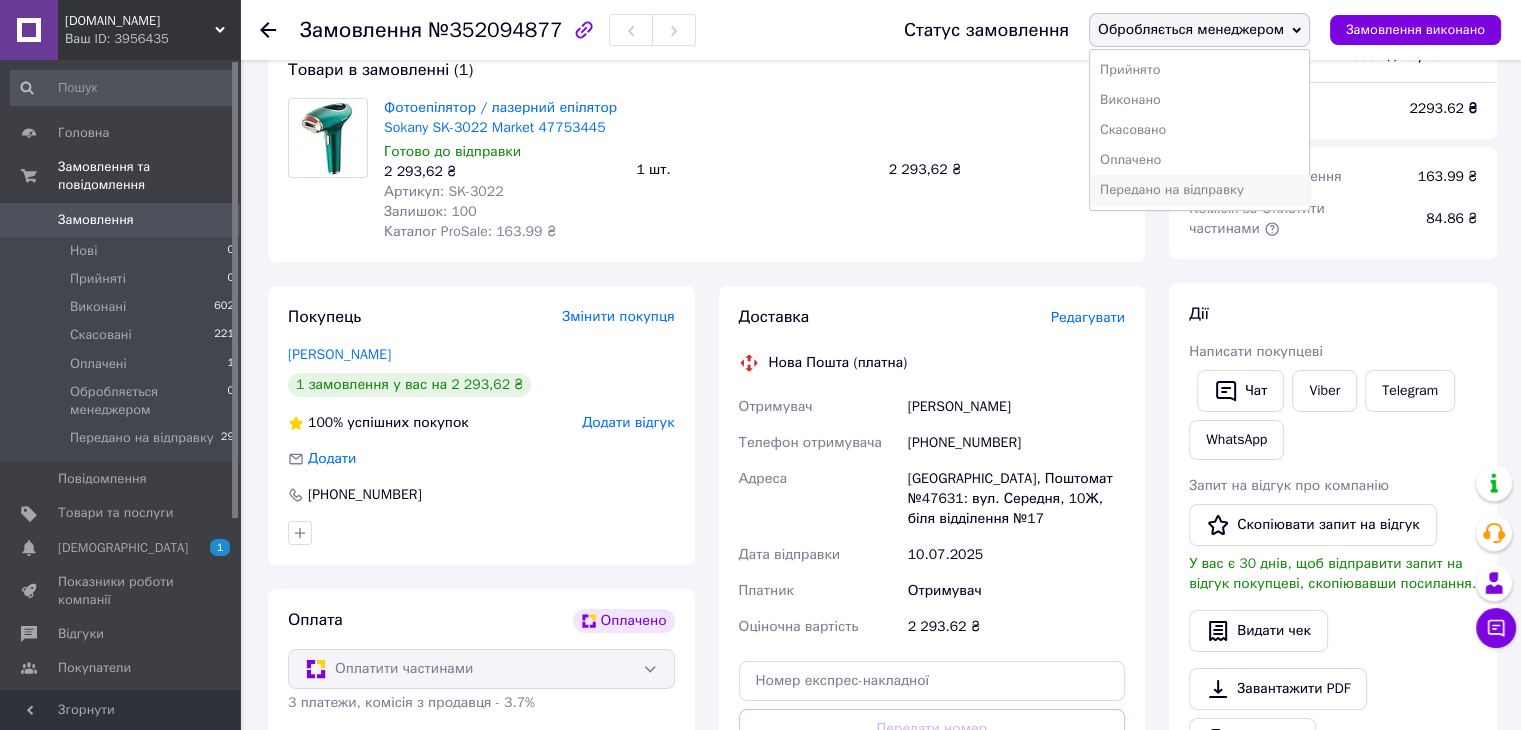 click on "Передано на відправку" at bounding box center [1199, 190] 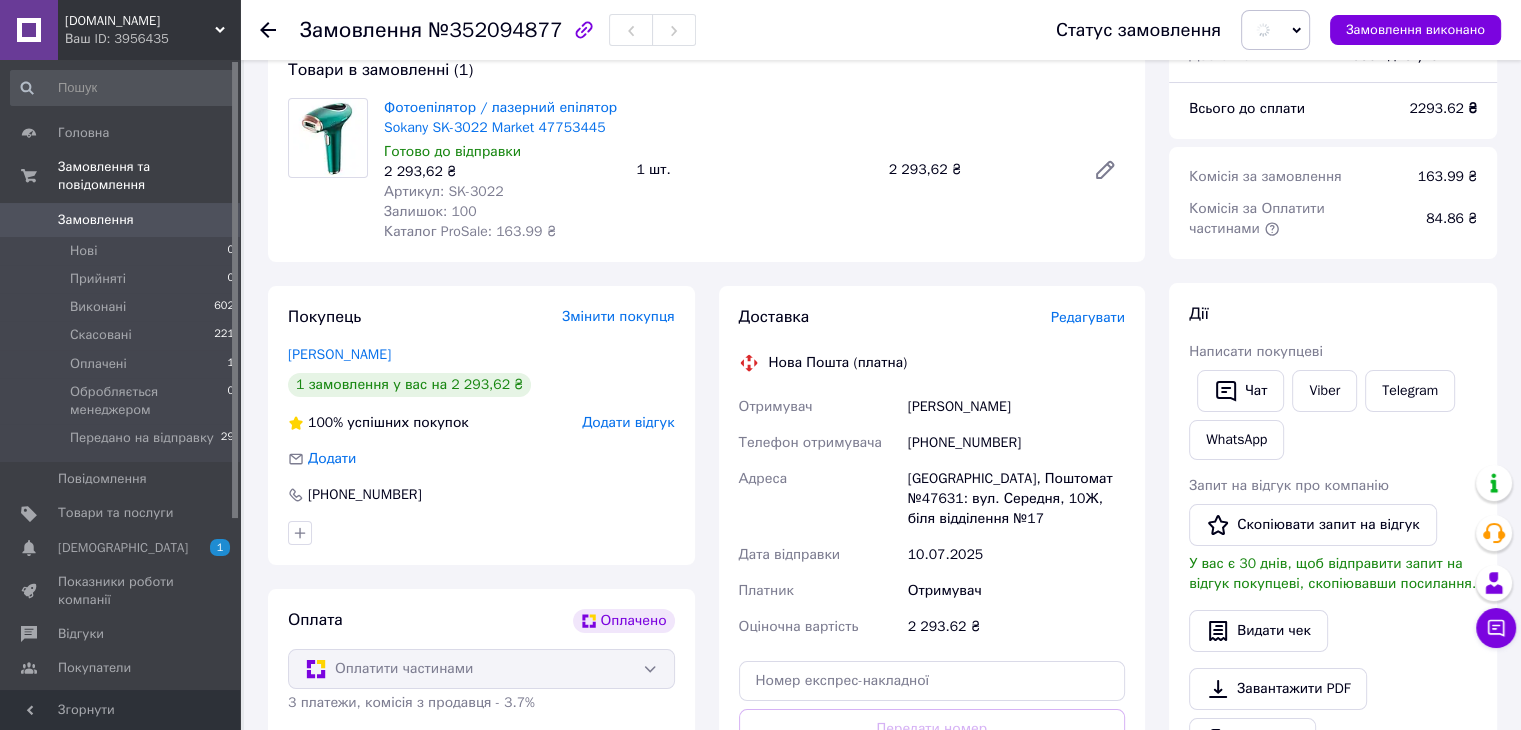 click on "Редагувати" at bounding box center [1088, 317] 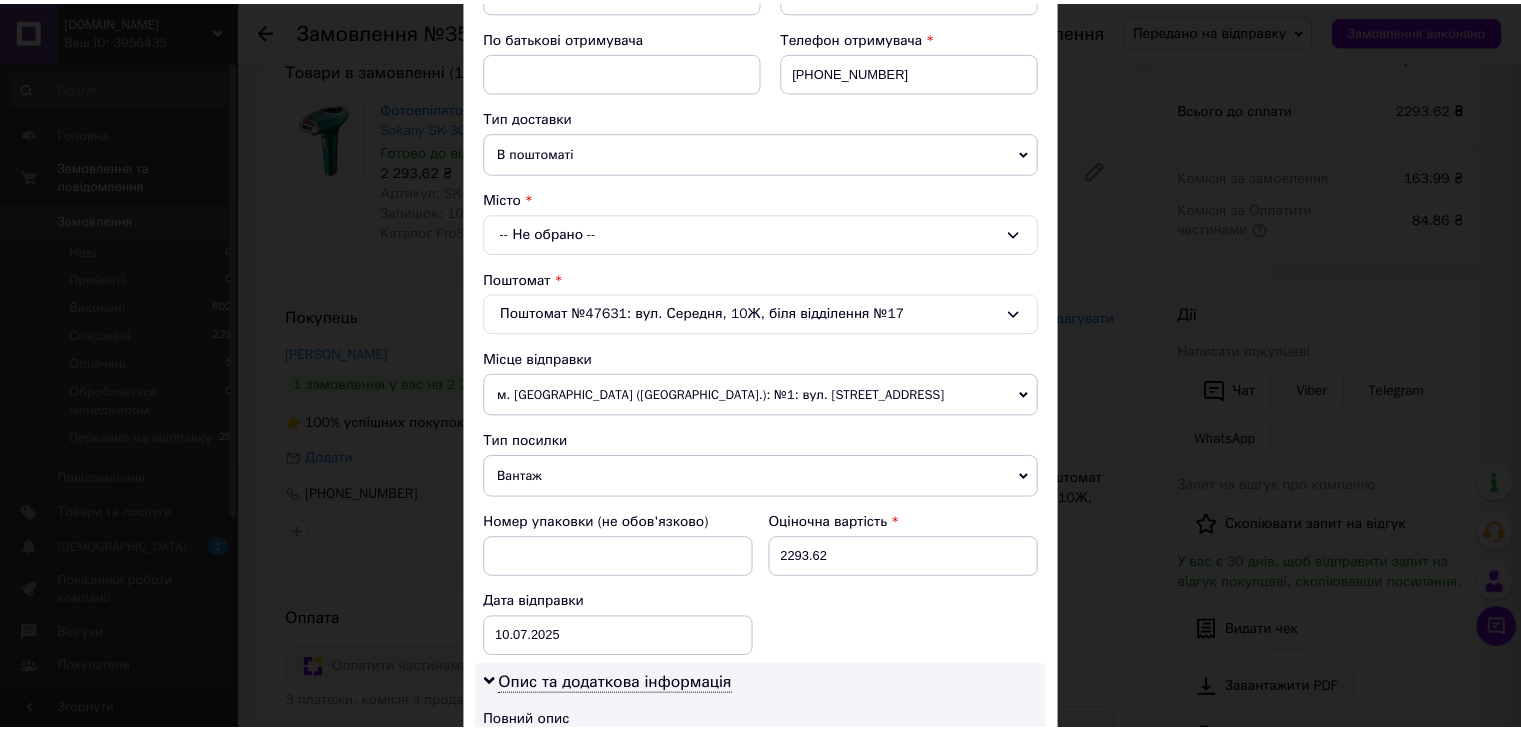 scroll, scrollTop: 400, scrollLeft: 0, axis: vertical 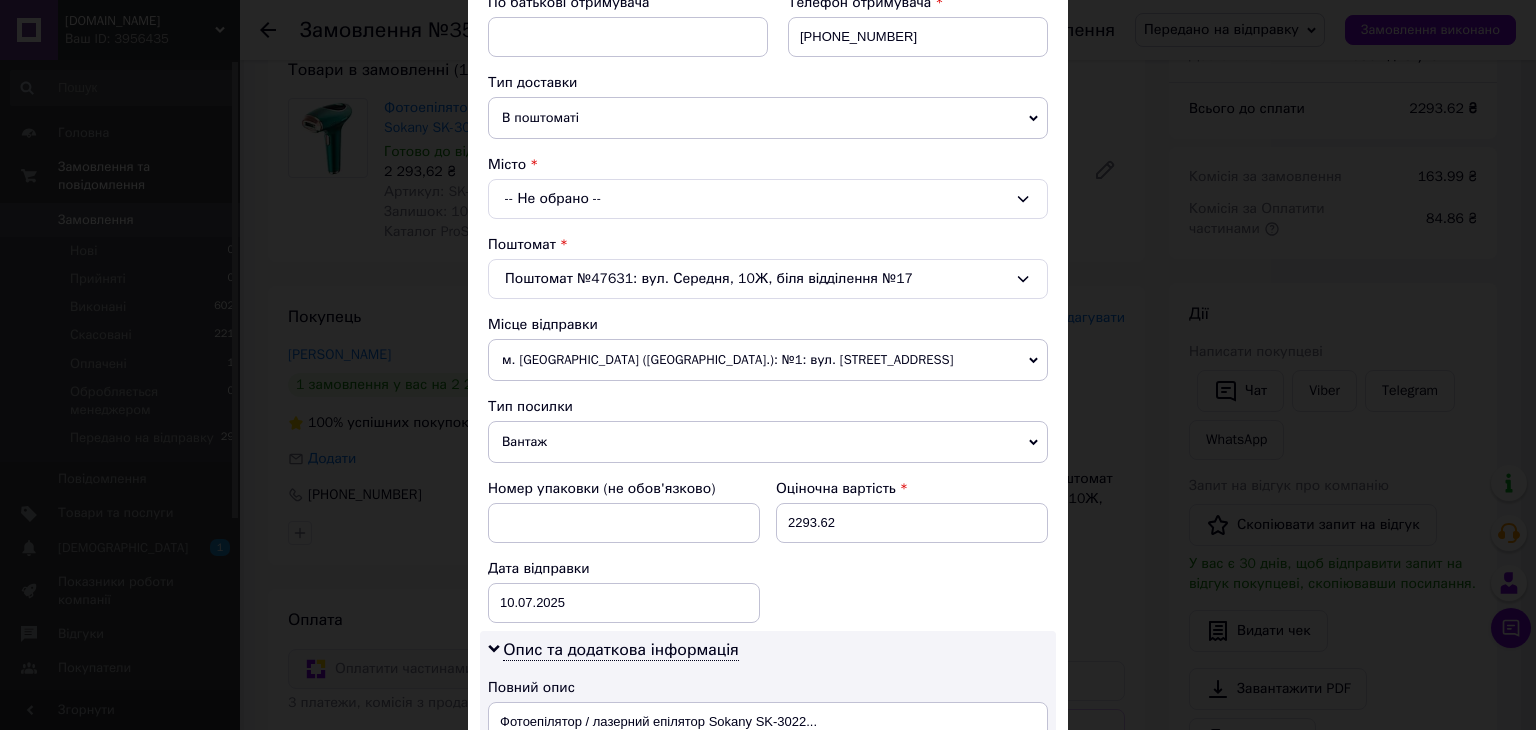 click on "× Редагування доставки Спосіб доставки Нова Пошта (платна) Платник Отримувач Відправник Прізвище отримувача [PERSON_NAME] Ім'я отримувача [PERSON_NAME] батькові отримувача Телефон отримувача [PHONE_NUMBER] Тип доставки В поштоматі У відділенні Кур'єром Місто -- Не обрано -- Поштомат Поштомат №47631: вул. Середня, 10Ж, біля відділення №17 Місце відправки м. [GEOGRAPHIC_DATA] ([GEOGRAPHIC_DATA].): №1: вул. Пирогівський шлях, 135 [GEOGRAPHIC_DATA]: №11 (до 30 кг на одне місце): вул. [PERSON_NAME][STREET_ADDRESS] Ніжин: №1: вул. Синяківська, 79 Харків: №140: провул. Пискунівський, 4 [GEOGRAPHIC_DATA]: №2: вул. [STREET_ADDRESS] ([GEOGRAPHIC_DATA], 7 км)" at bounding box center (768, 365) 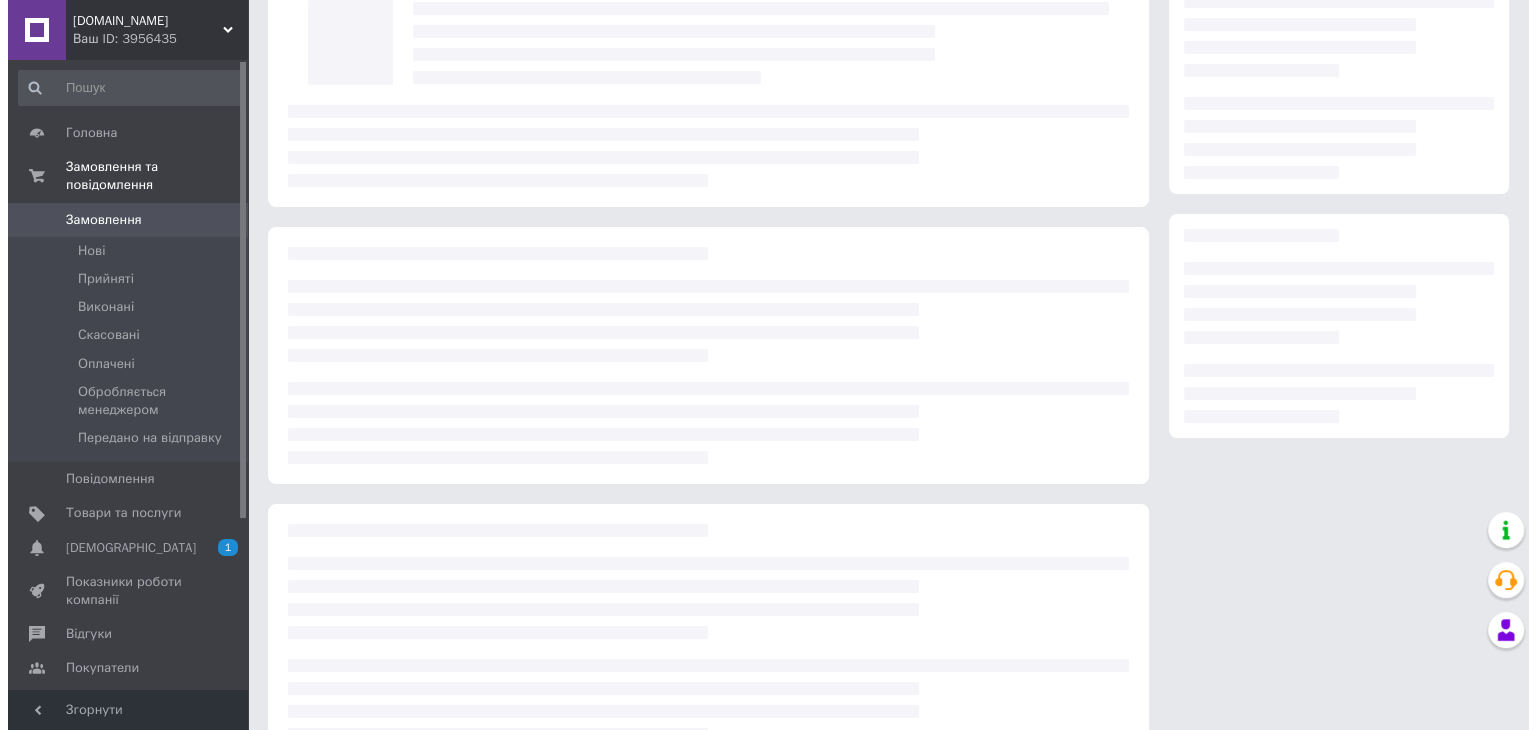 scroll, scrollTop: 133, scrollLeft: 0, axis: vertical 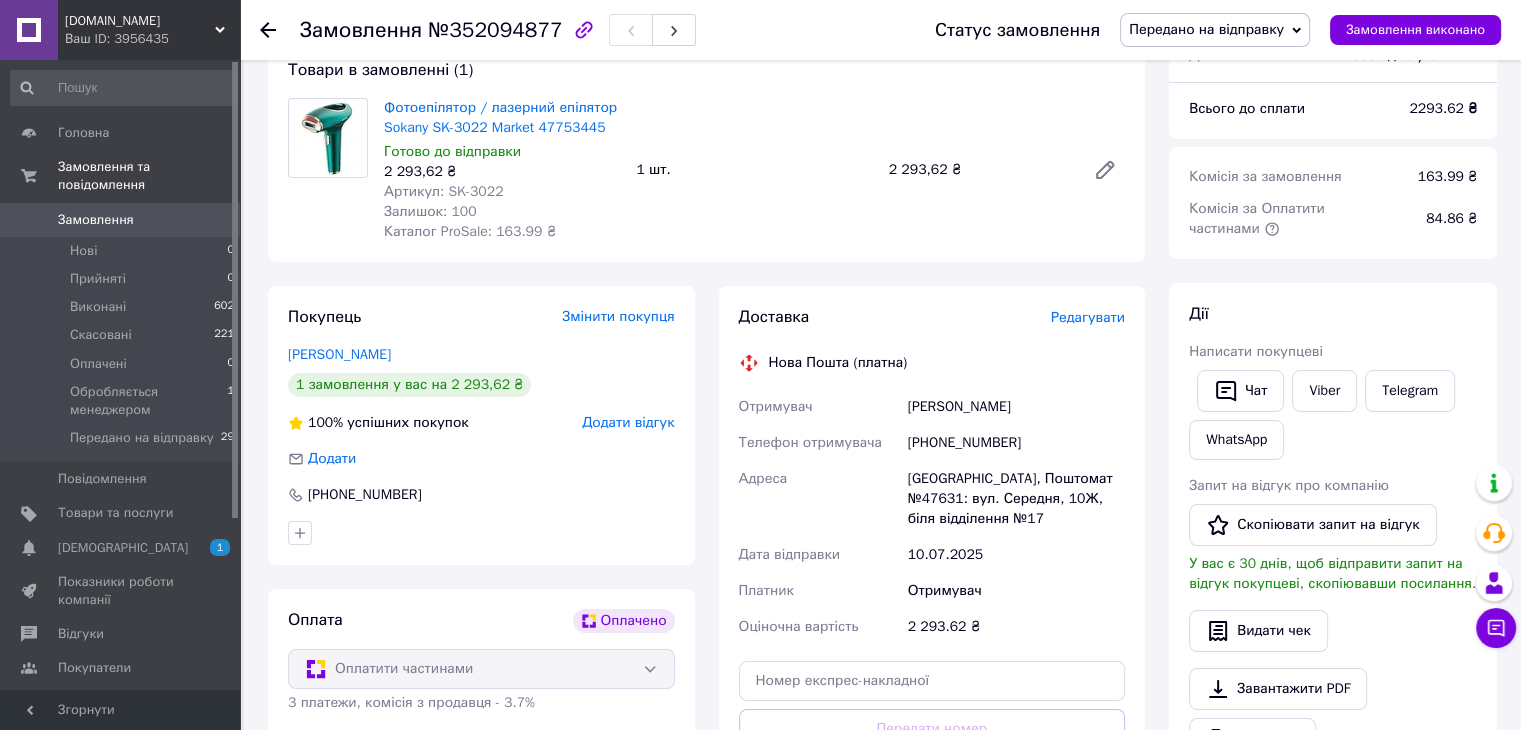 click on "Доставка Редагувати Нова Пошта (платна) Отримувач Лазаренко Валентина Телефон отримувача +380681637729 Адреса Одеса, Поштомат №47631: вул. Середня, 10Ж, біля відділення №17 Дата відправки 10.07.2025 Платник Отримувач Оціночна вартість 2 293.62 ₴ Передати номер або Згенерувати ЕН" at bounding box center (932, 572) 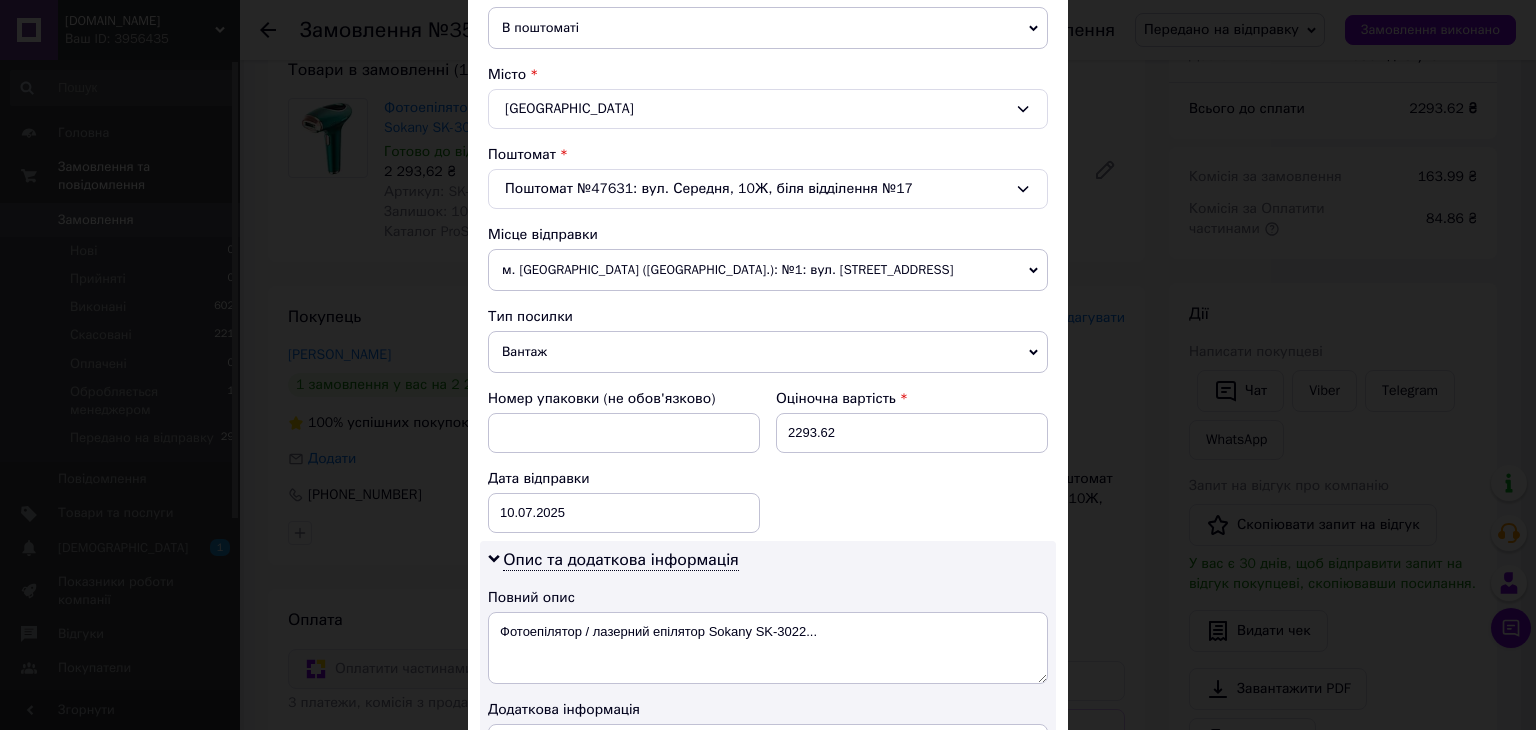 scroll, scrollTop: 533, scrollLeft: 0, axis: vertical 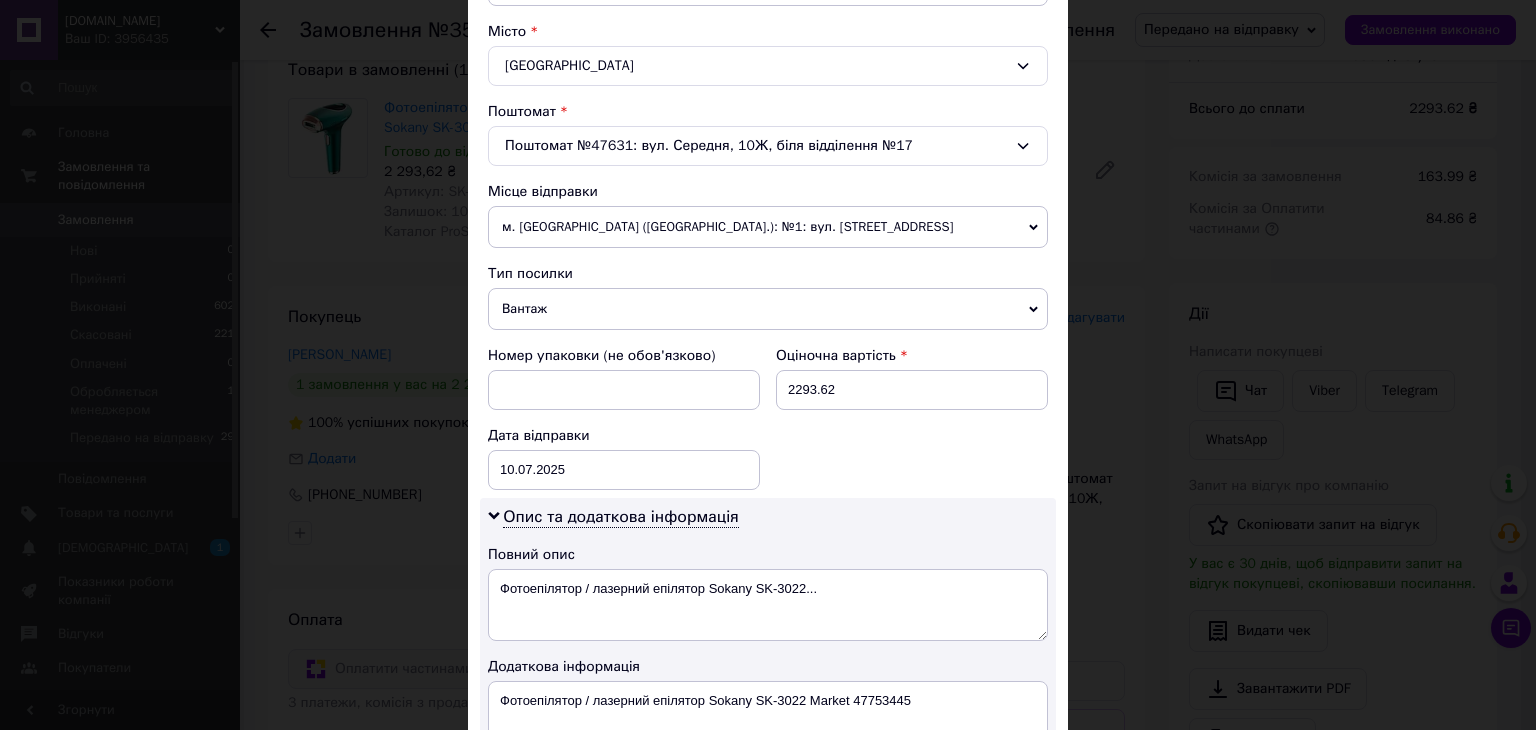 click on "м. [GEOGRAPHIC_DATA] ([GEOGRAPHIC_DATA].): №1: вул. [STREET_ADDRESS]" at bounding box center (768, 227) 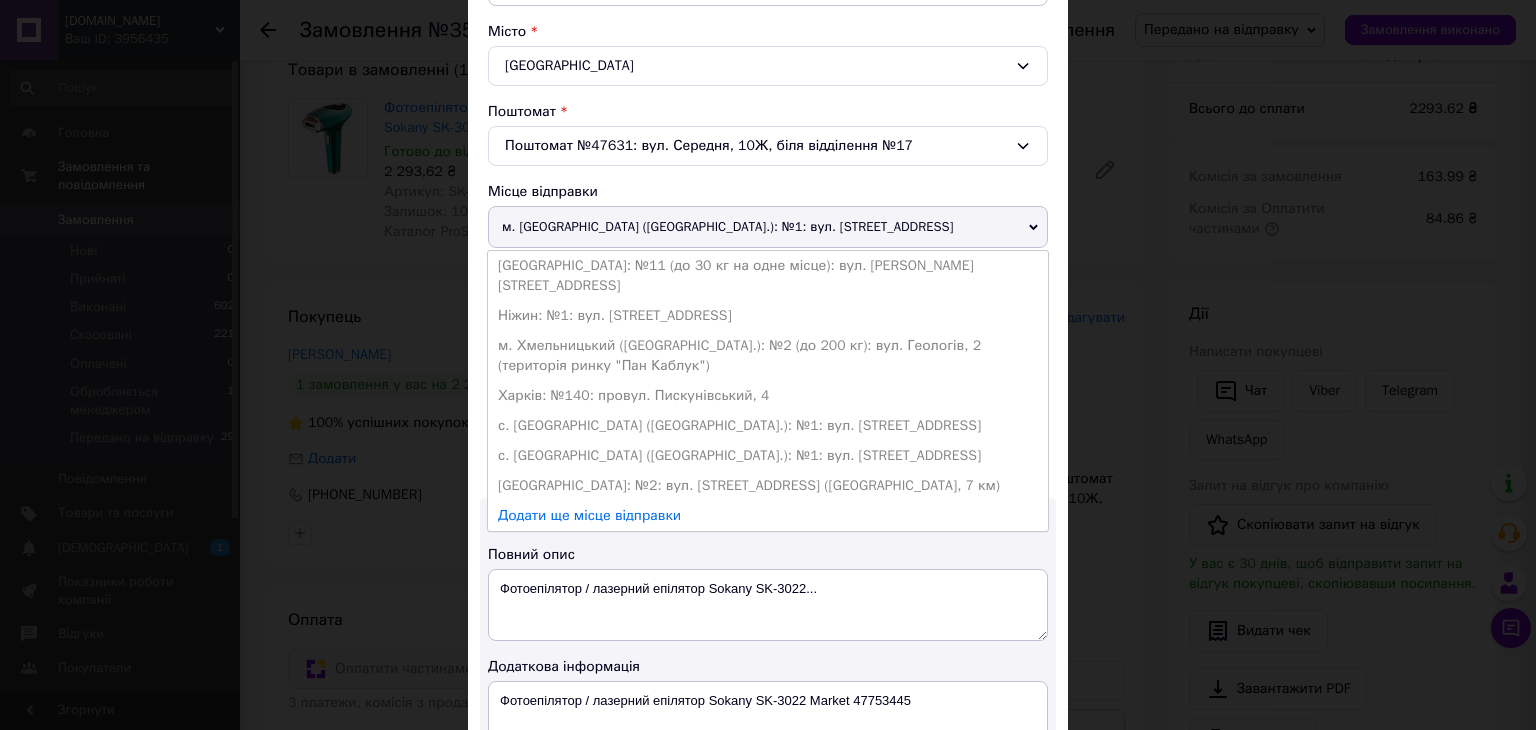 click on "м. [GEOGRAPHIC_DATA] ([GEOGRAPHIC_DATA].): №1: вул. [STREET_ADDRESS]" at bounding box center (768, 227) 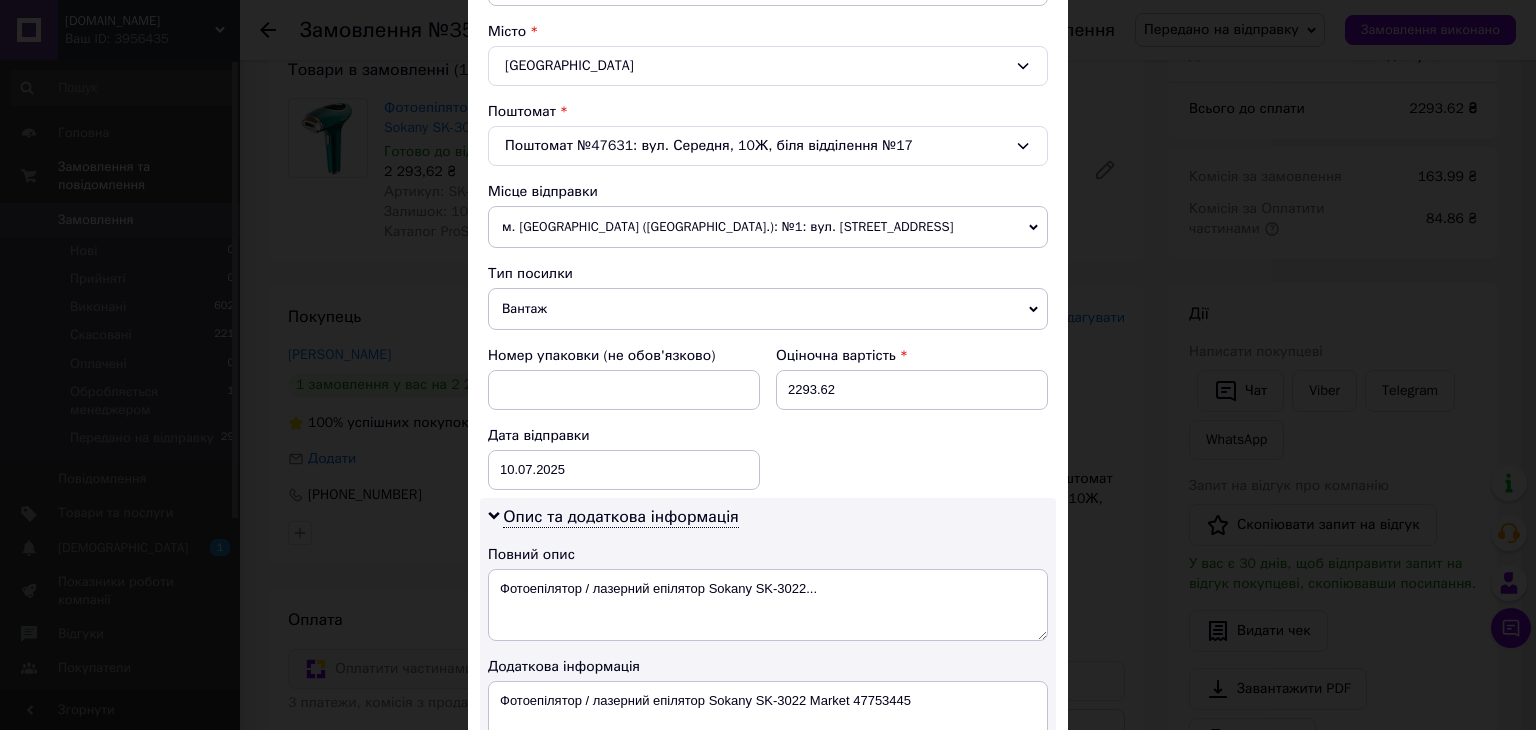 click on "Вантаж" at bounding box center (768, 309) 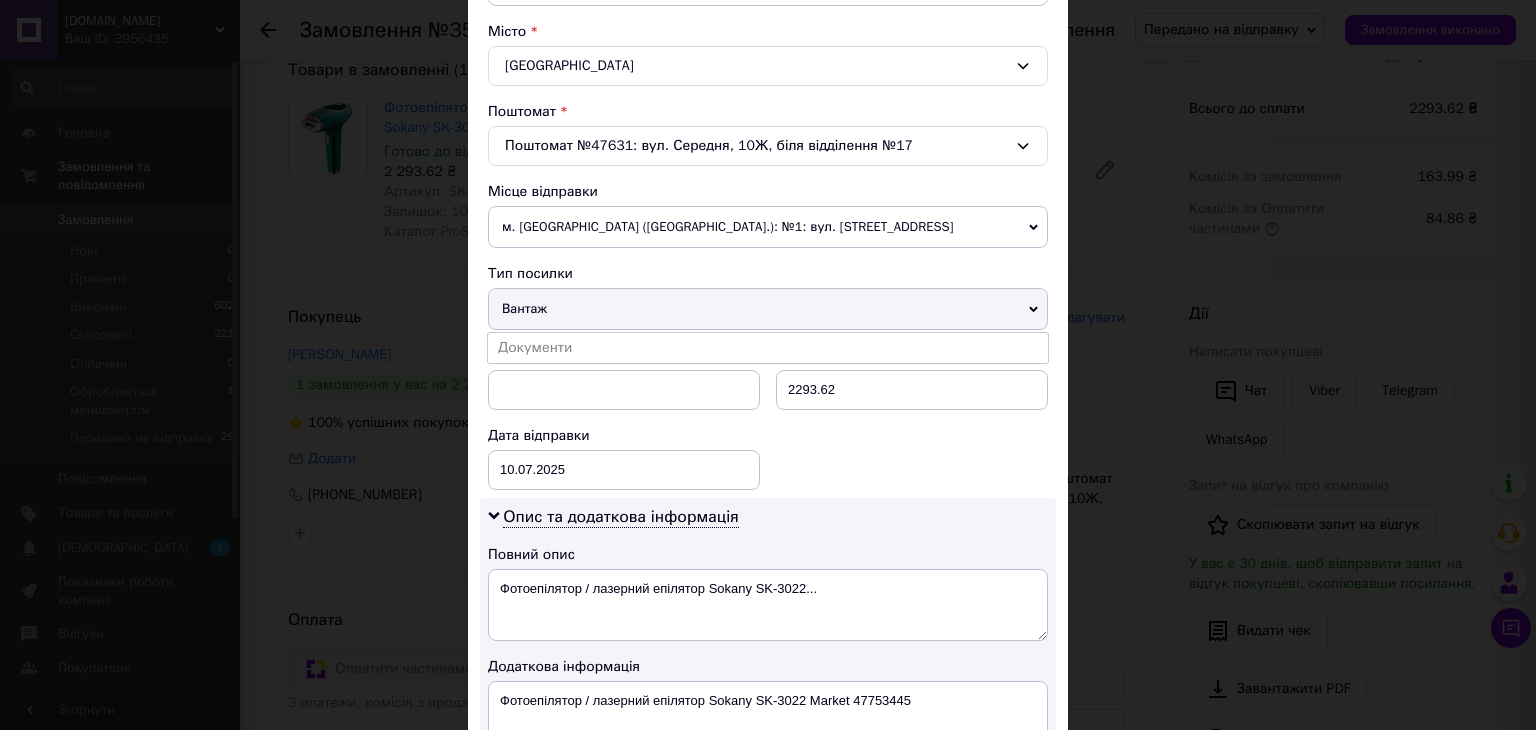 click on "м. [GEOGRAPHIC_DATA] ([GEOGRAPHIC_DATA].): №1: вул. [STREET_ADDRESS]" at bounding box center (768, 227) 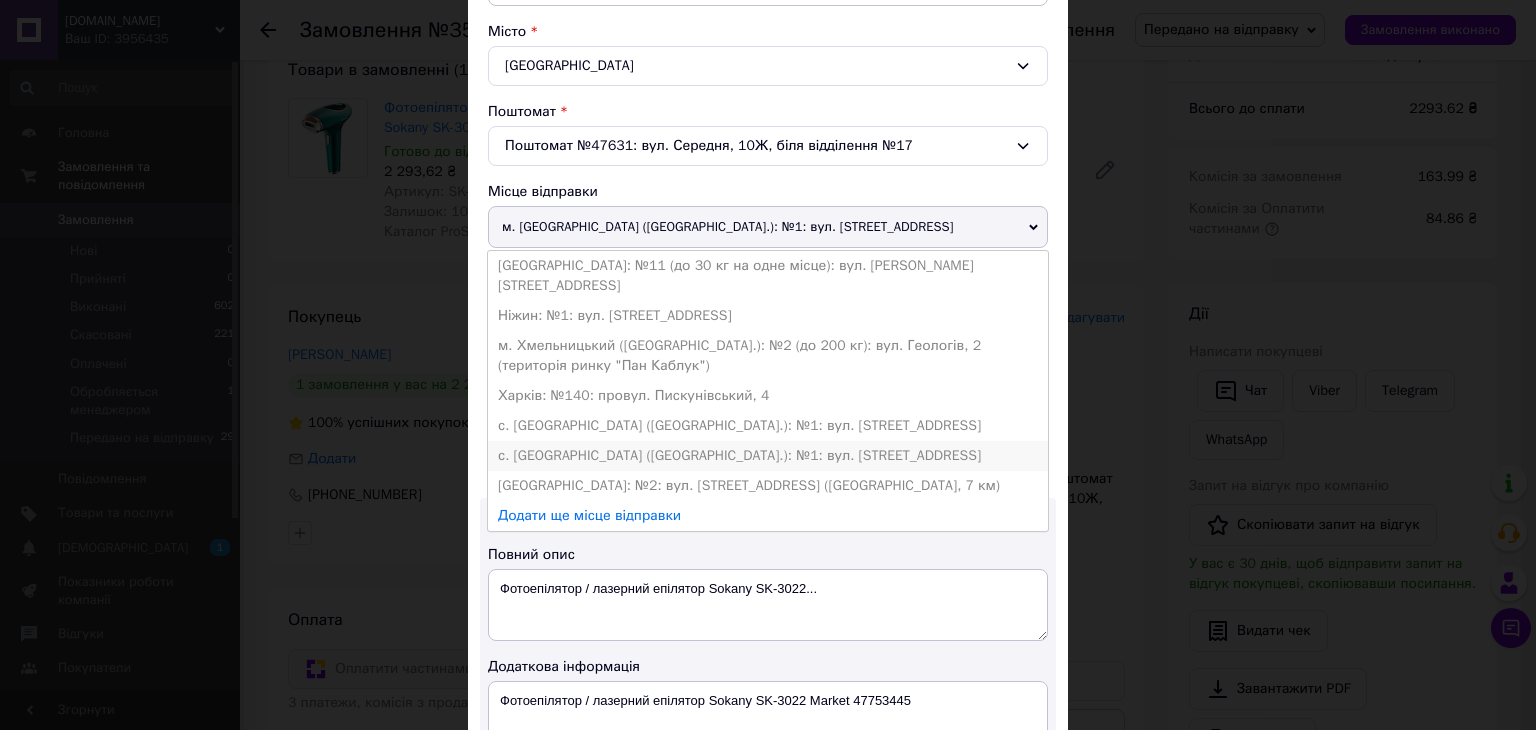 click on "с. [GEOGRAPHIC_DATA] ([GEOGRAPHIC_DATA].): №1: вул. [STREET_ADDRESS]" at bounding box center (768, 456) 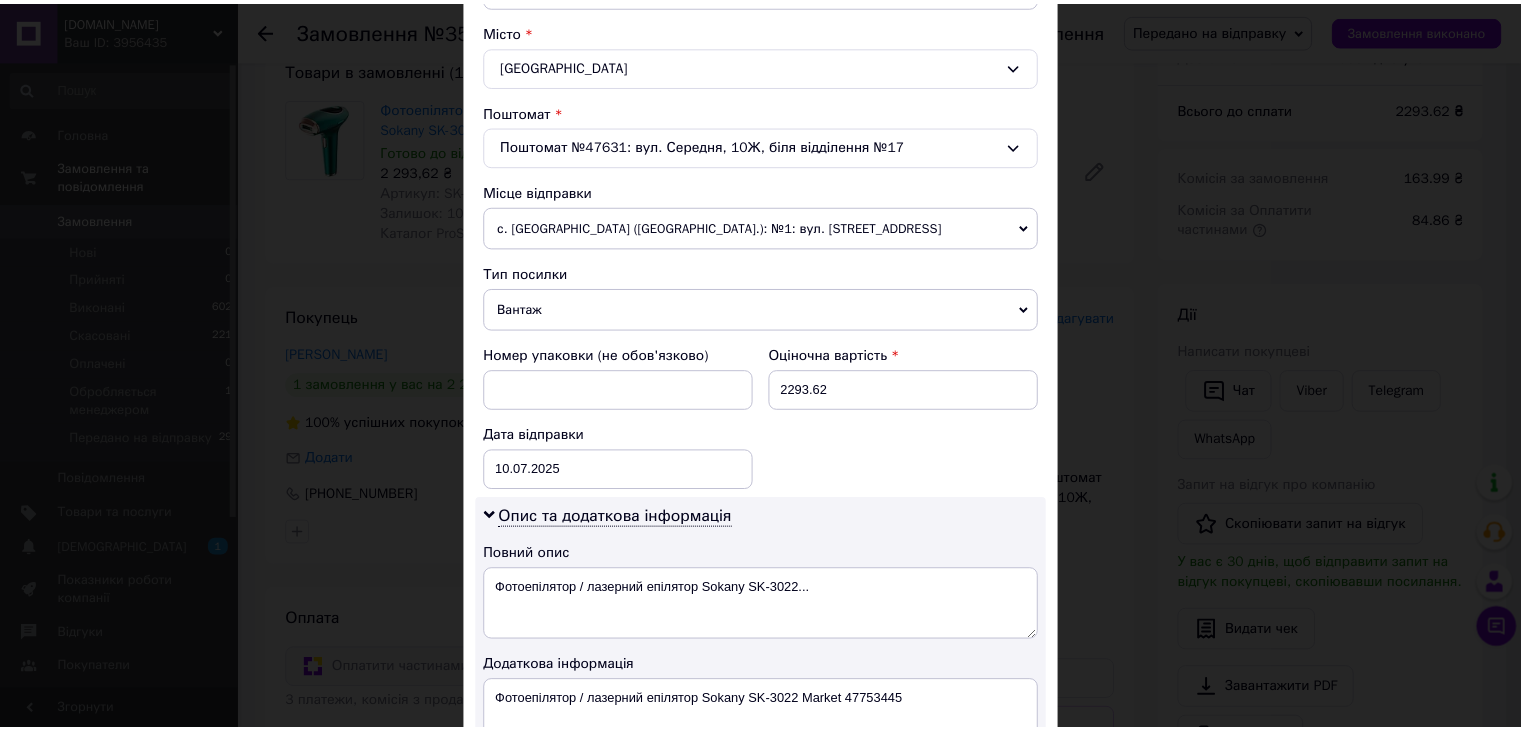 scroll, scrollTop: 816, scrollLeft: 0, axis: vertical 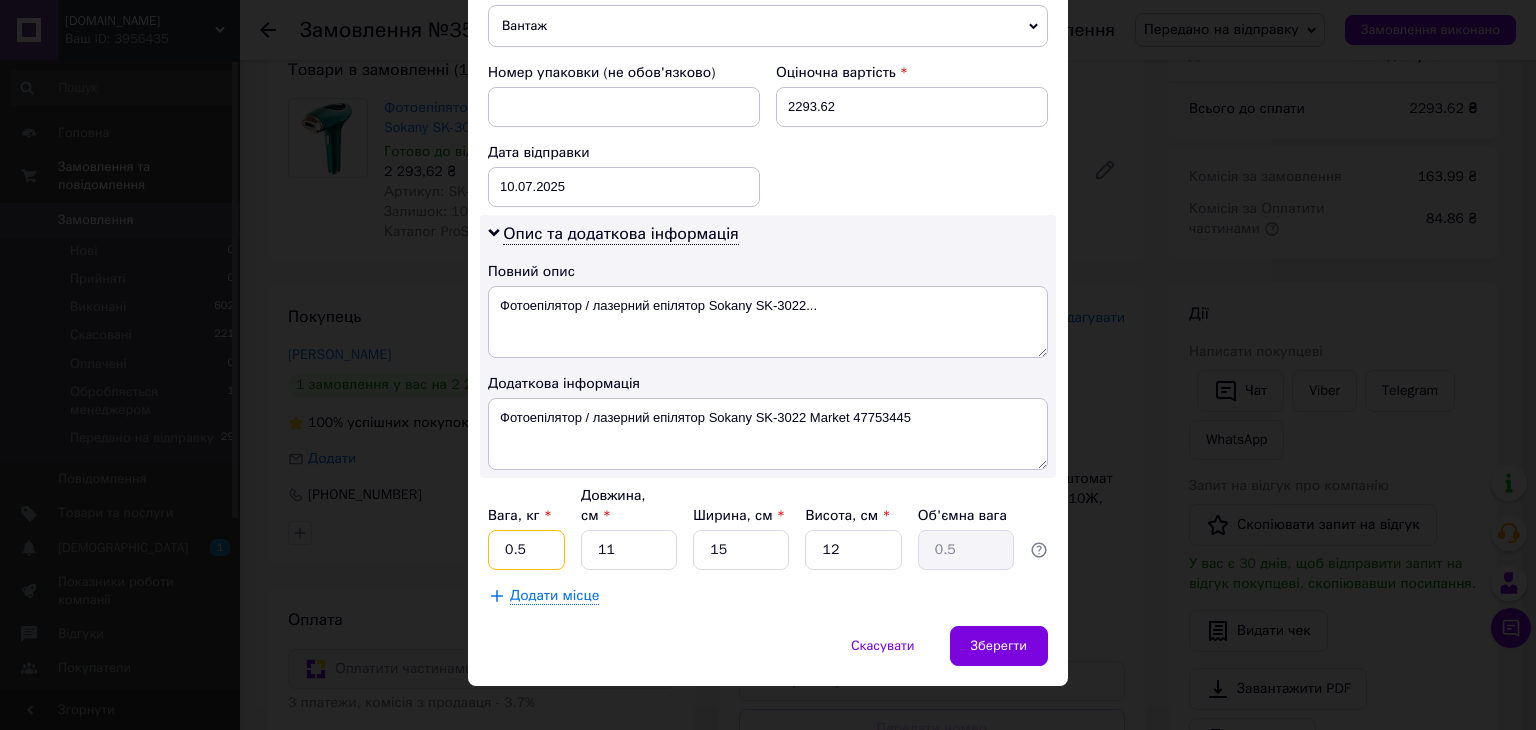 click on "0.5" at bounding box center [526, 550] 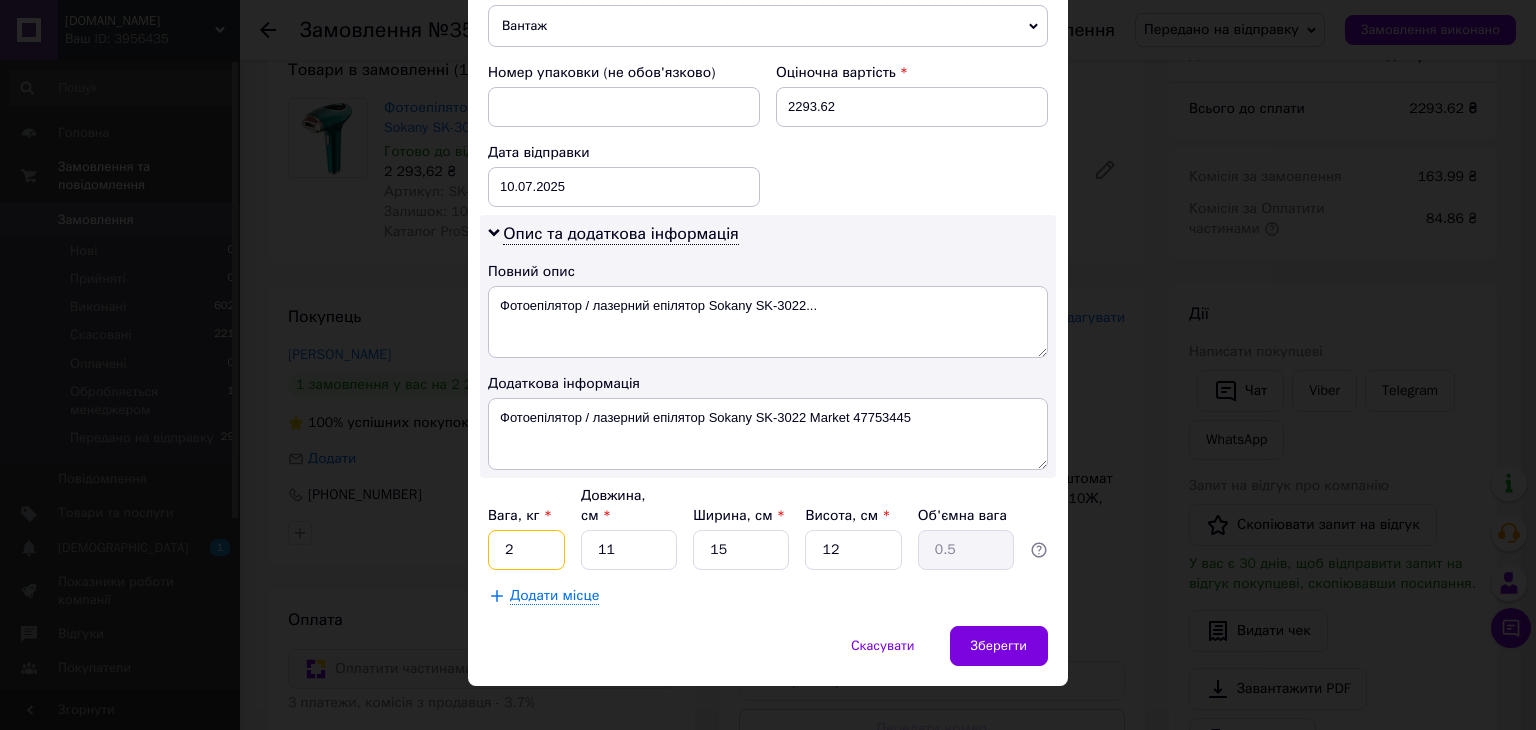 type on "2" 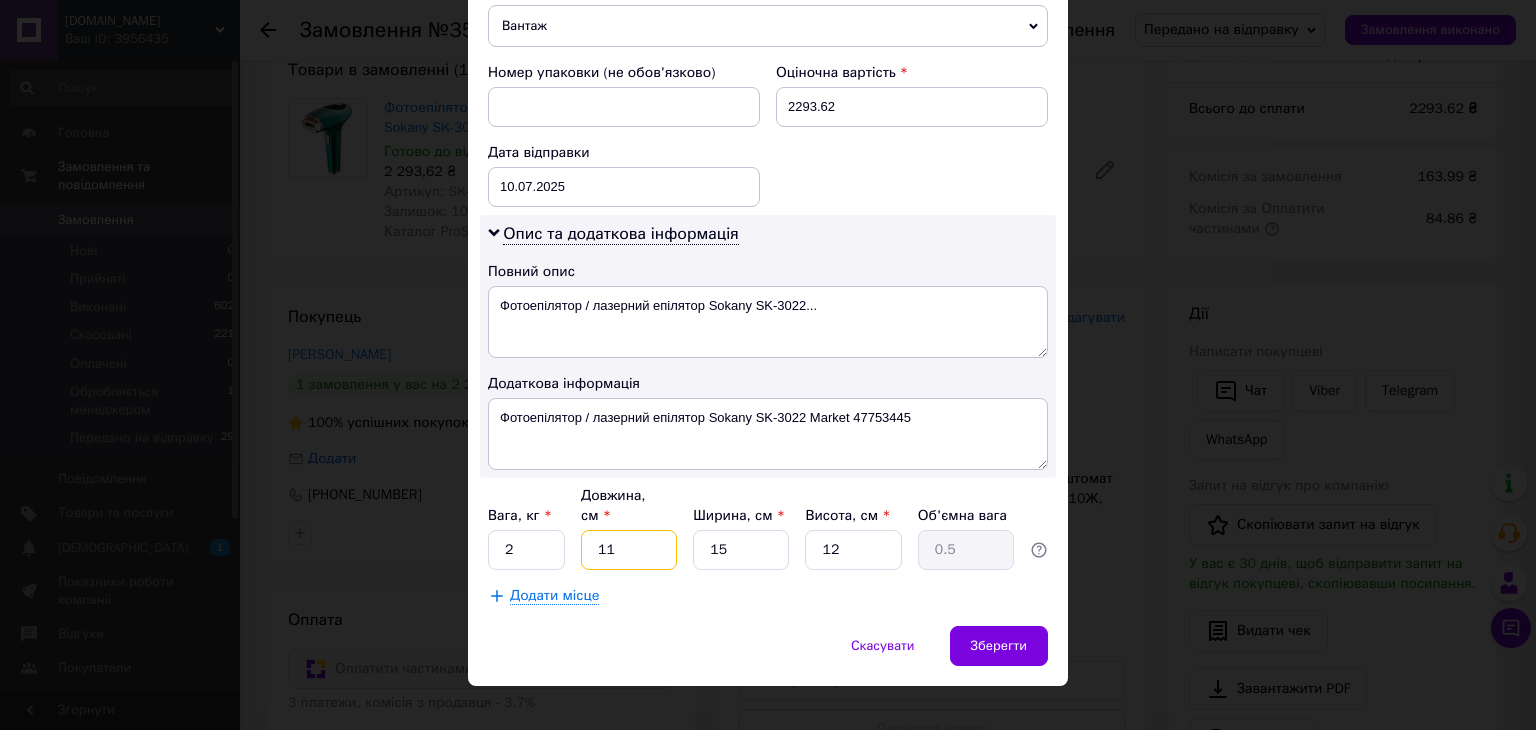 click on "11" at bounding box center [629, 550] 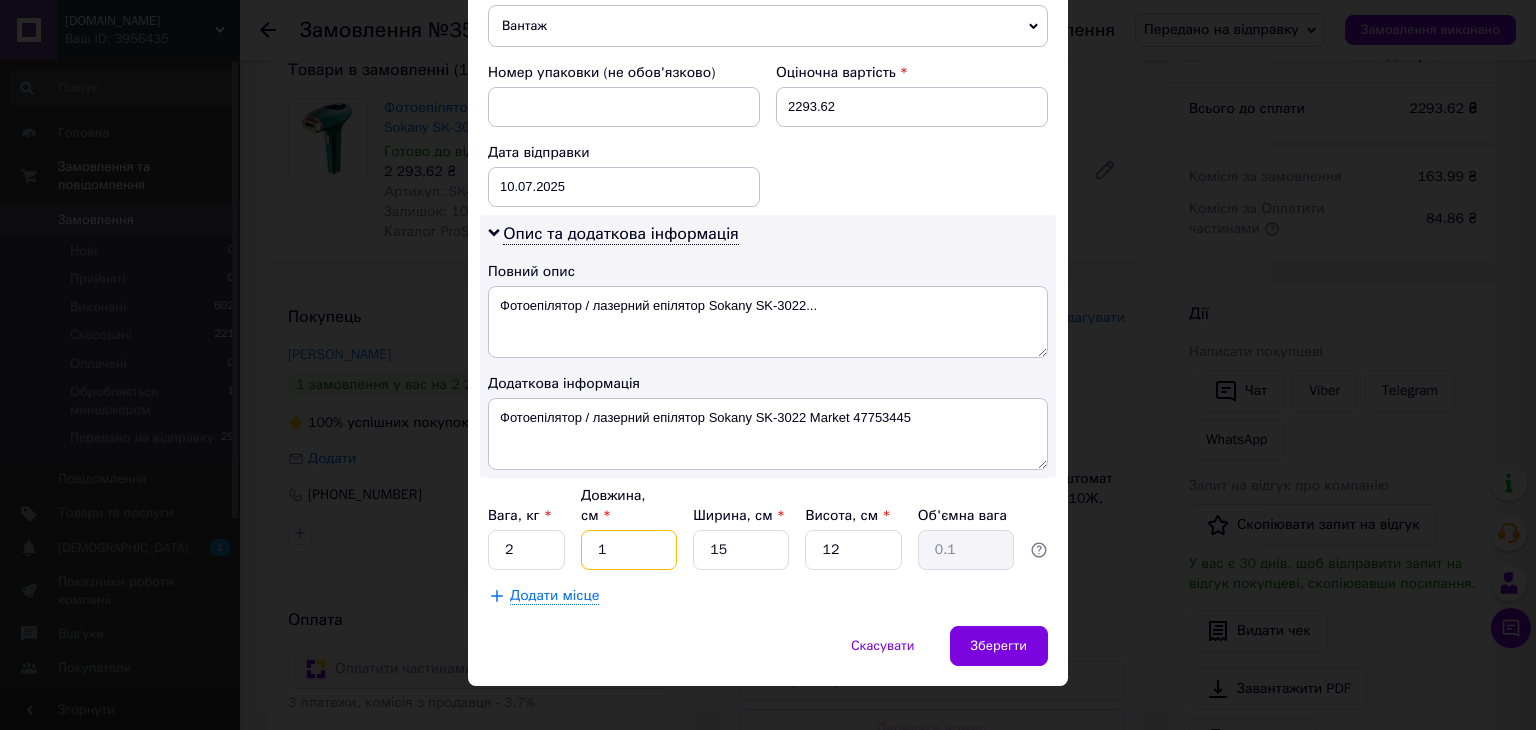 type on "15" 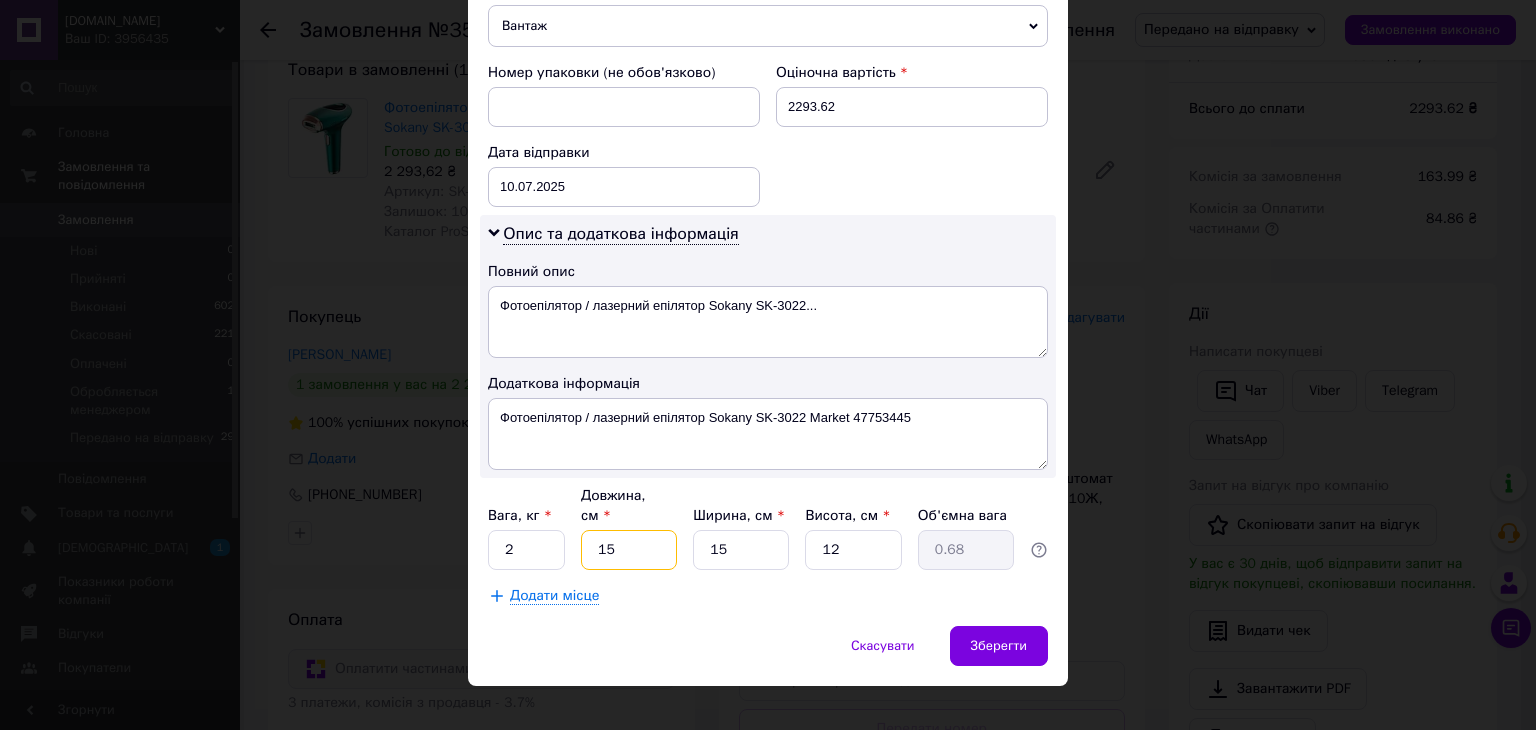 type on "15" 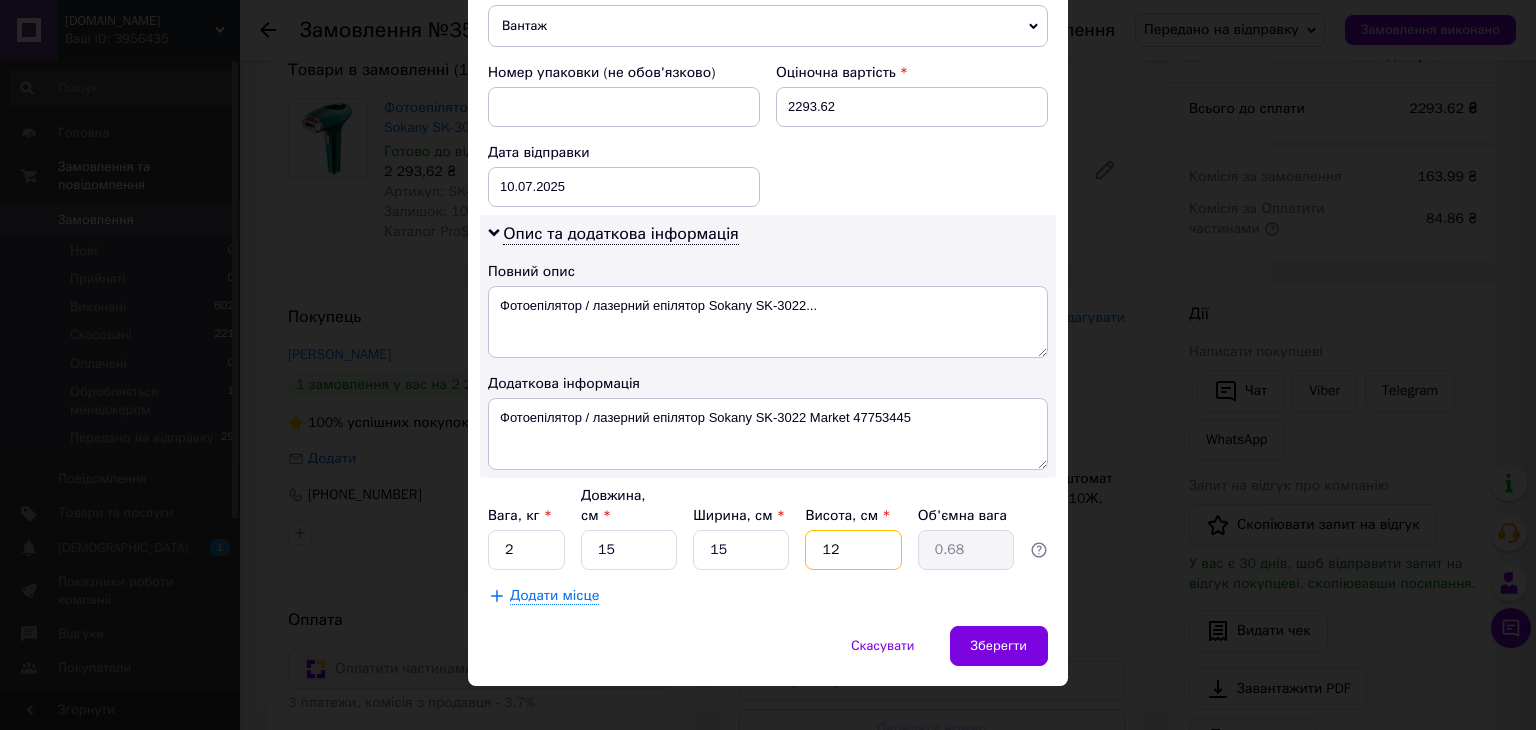 click on "12" at bounding box center [853, 550] 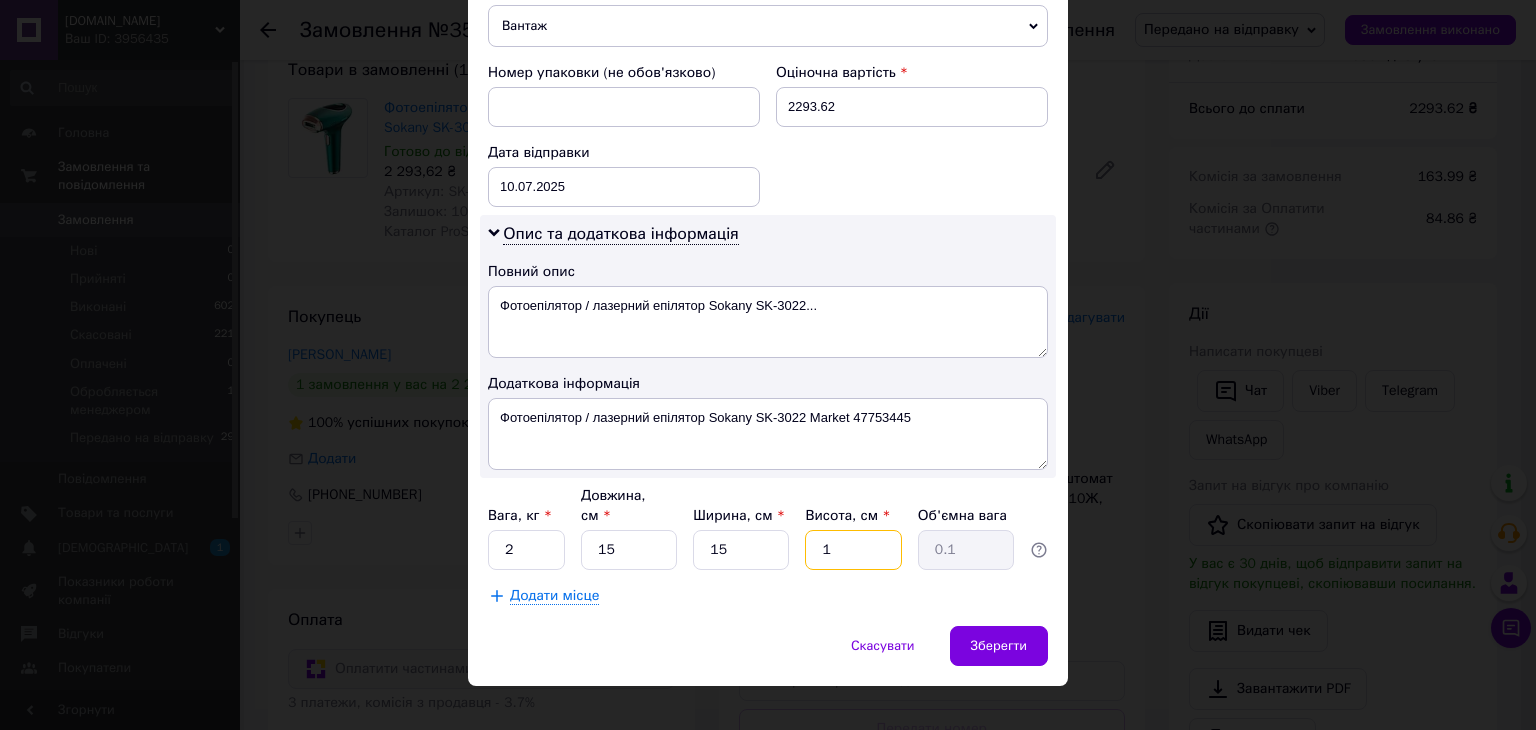 type on "15" 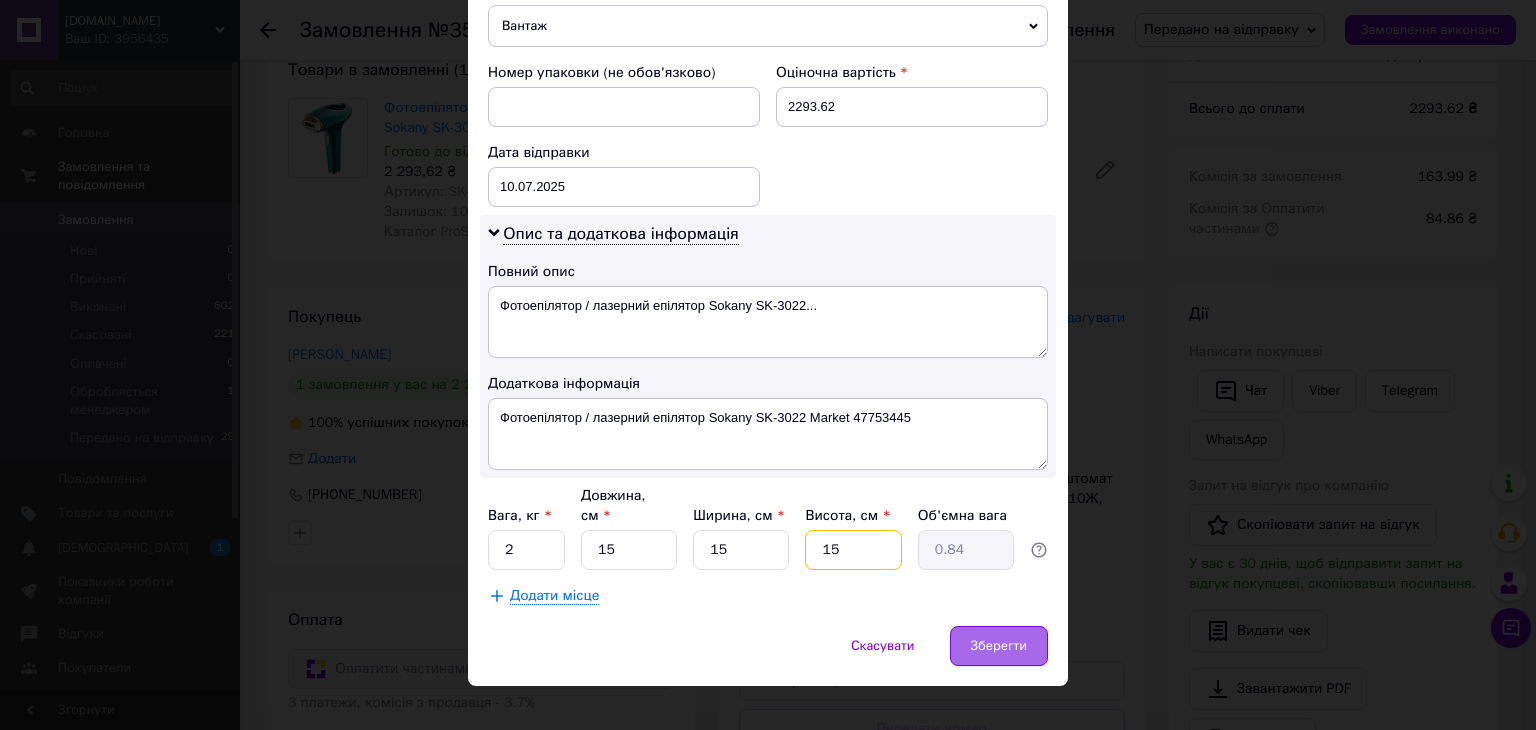type on "15" 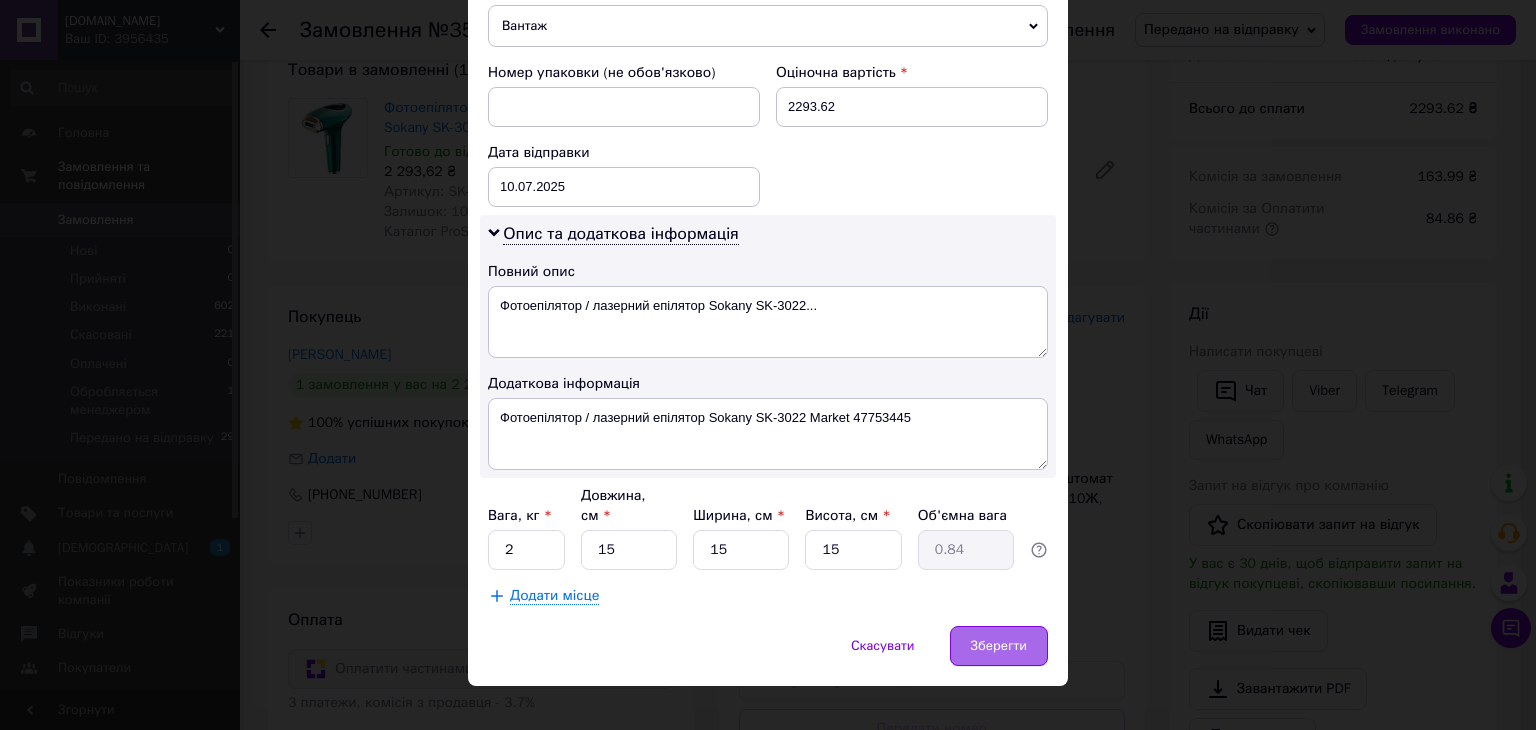 click on "Зберегти" at bounding box center (999, 646) 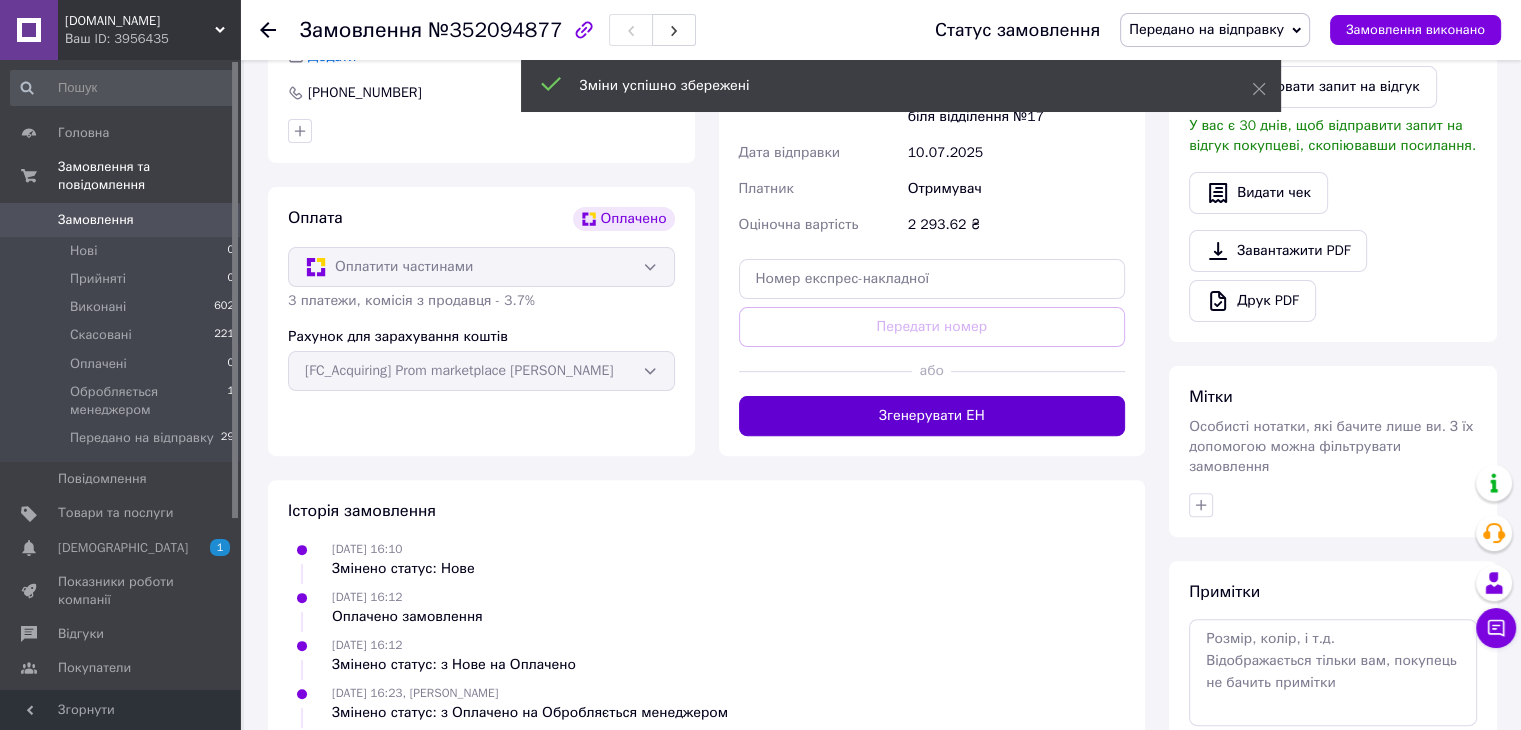 click on "Згенерувати ЕН" at bounding box center [932, 416] 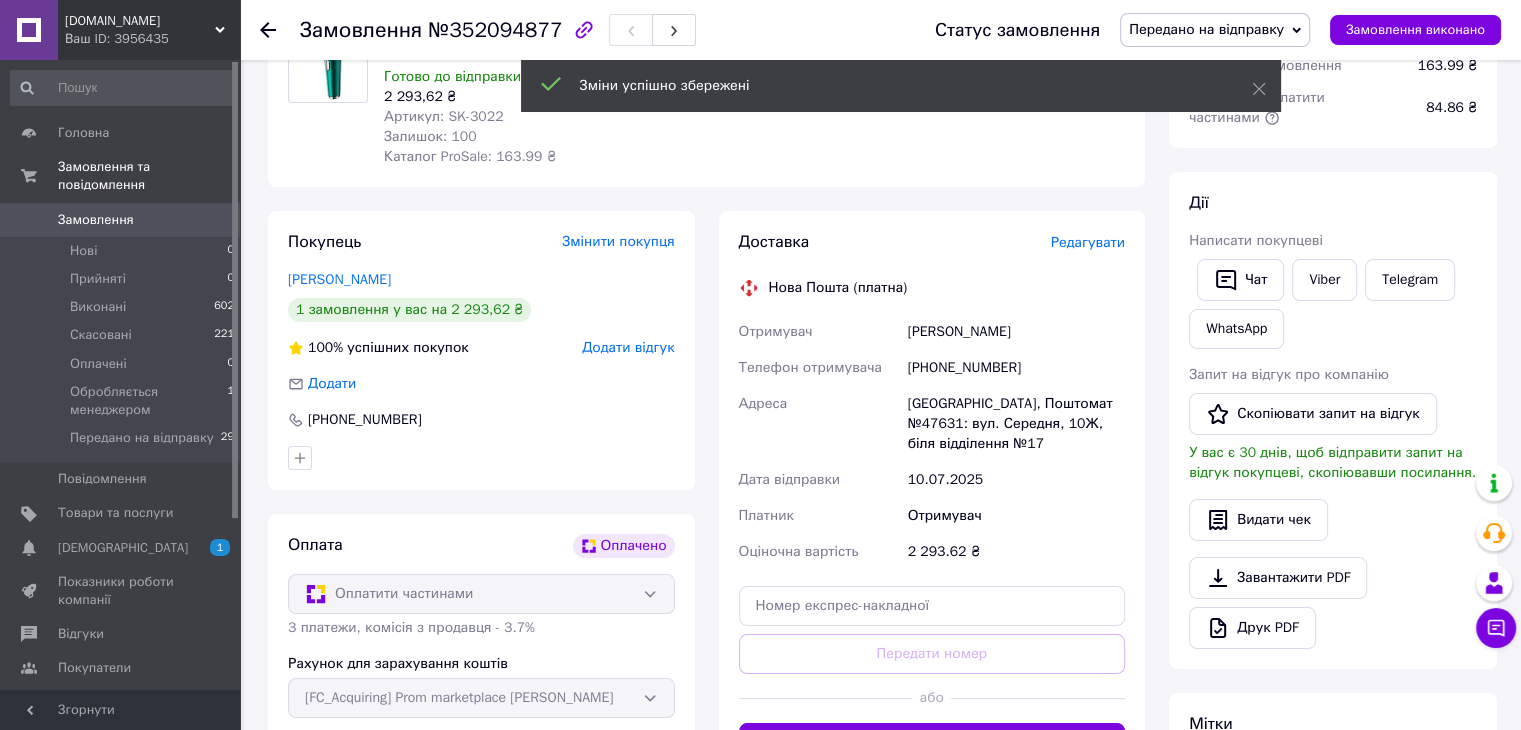 scroll, scrollTop: 135, scrollLeft: 0, axis: vertical 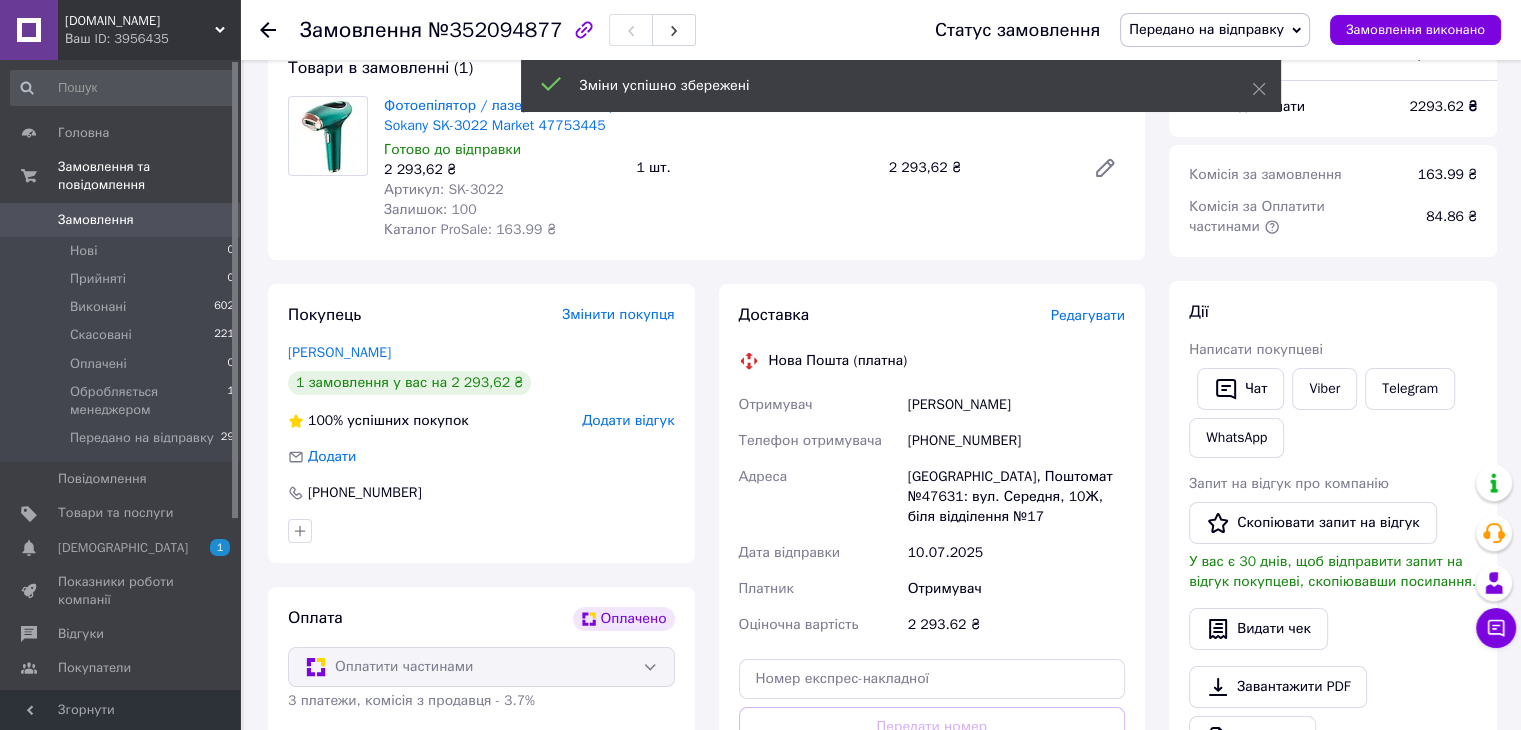 click on "[PERSON_NAME]" at bounding box center (1016, 405) 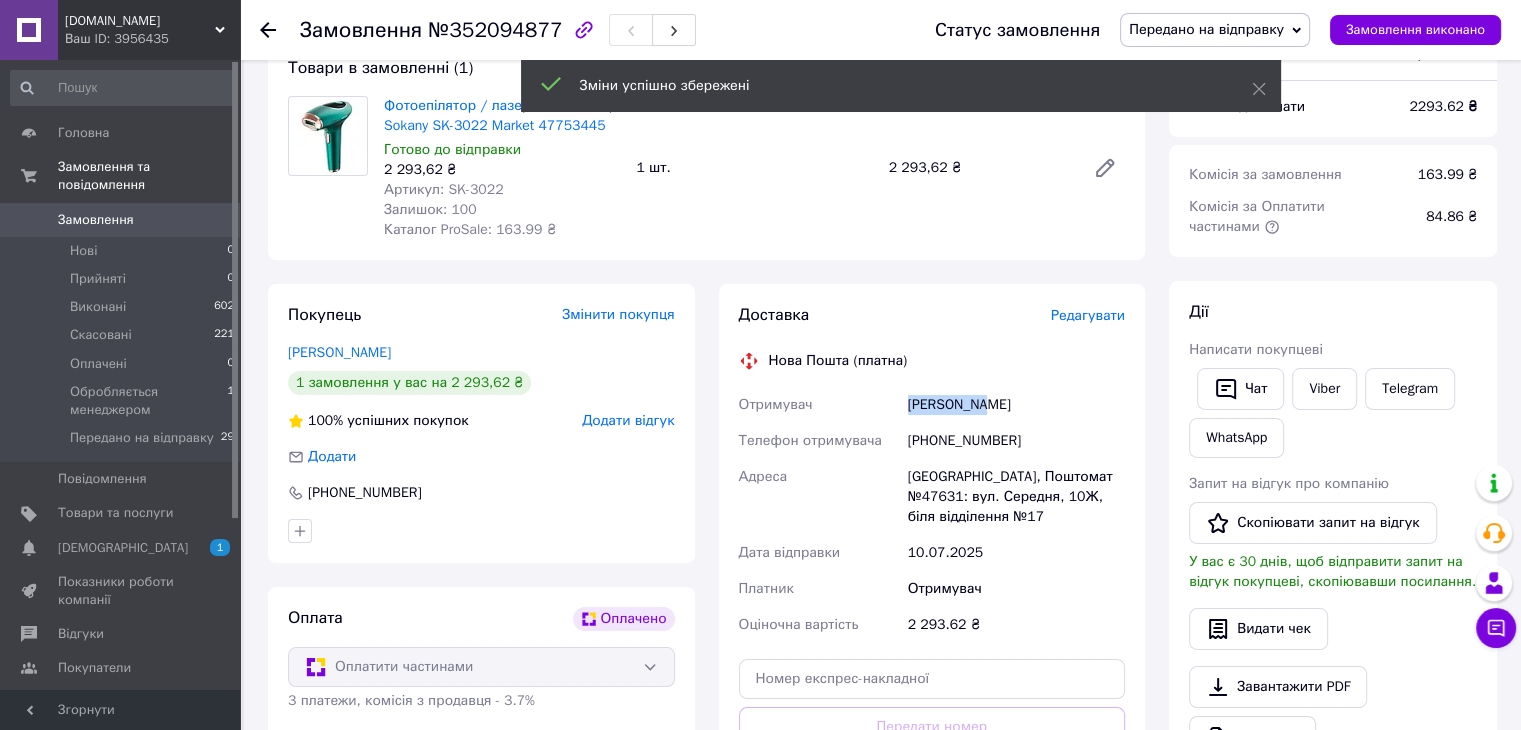 click on "[PERSON_NAME]" at bounding box center [1016, 405] 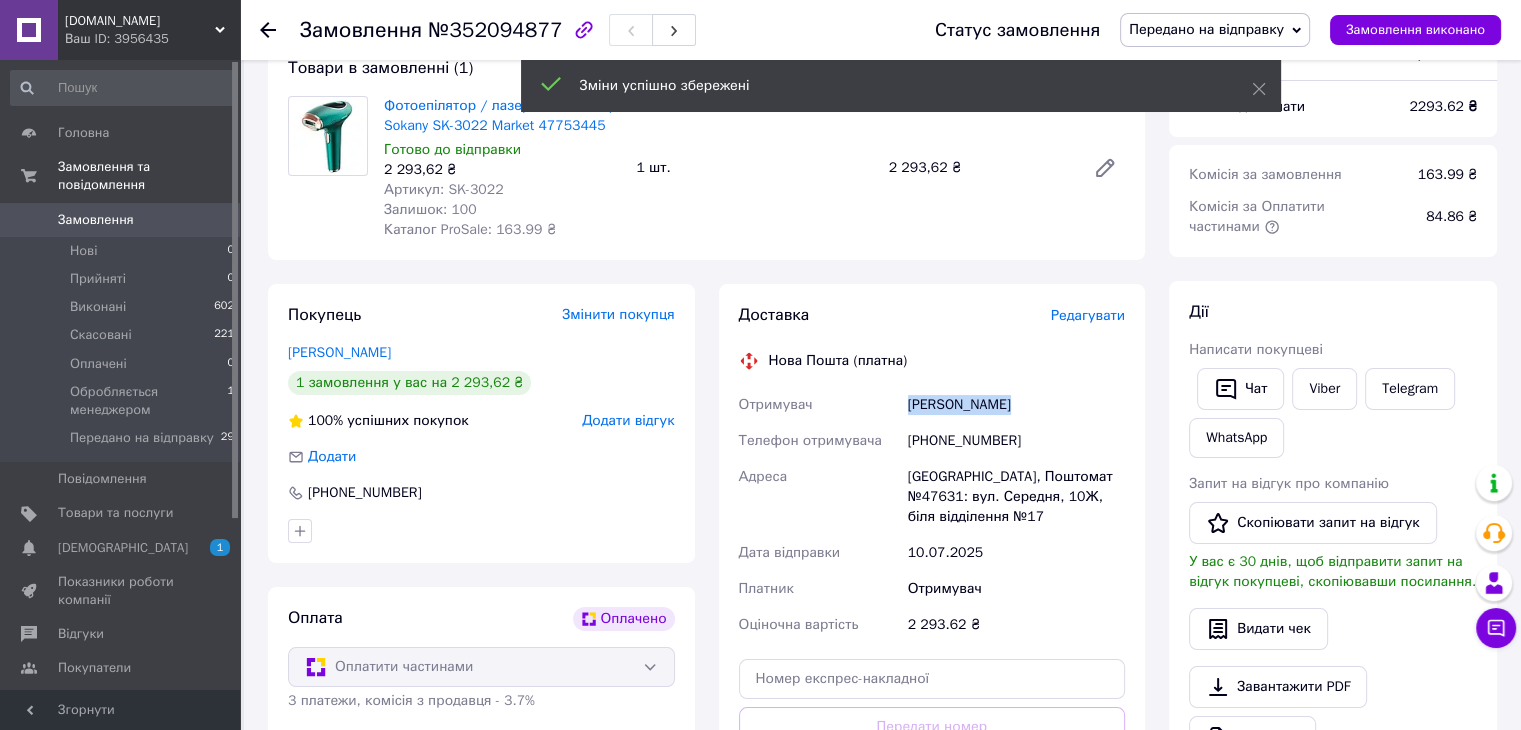 click on "[PERSON_NAME]" at bounding box center (1016, 405) 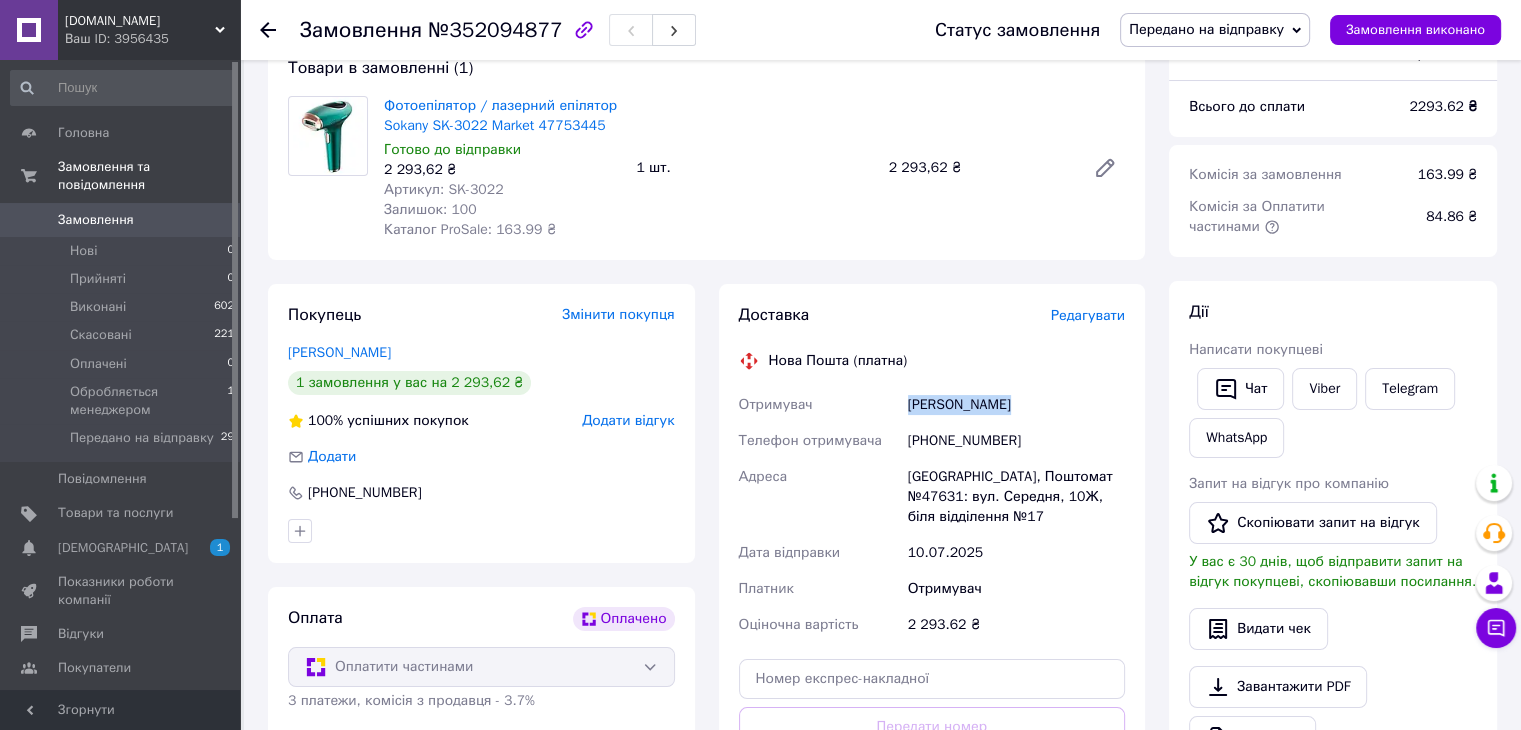 copy on "[PERSON_NAME]" 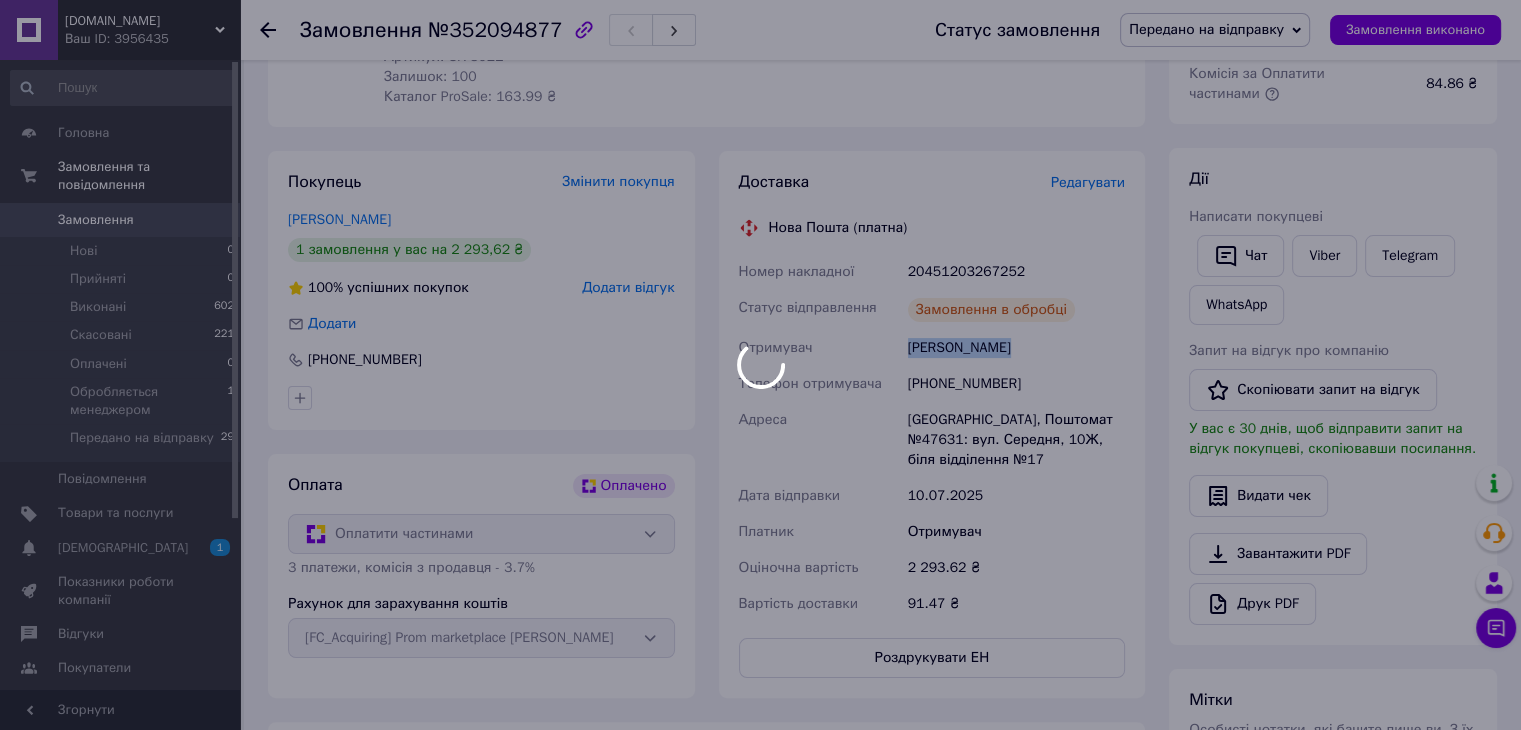 scroll, scrollTop: 402, scrollLeft: 0, axis: vertical 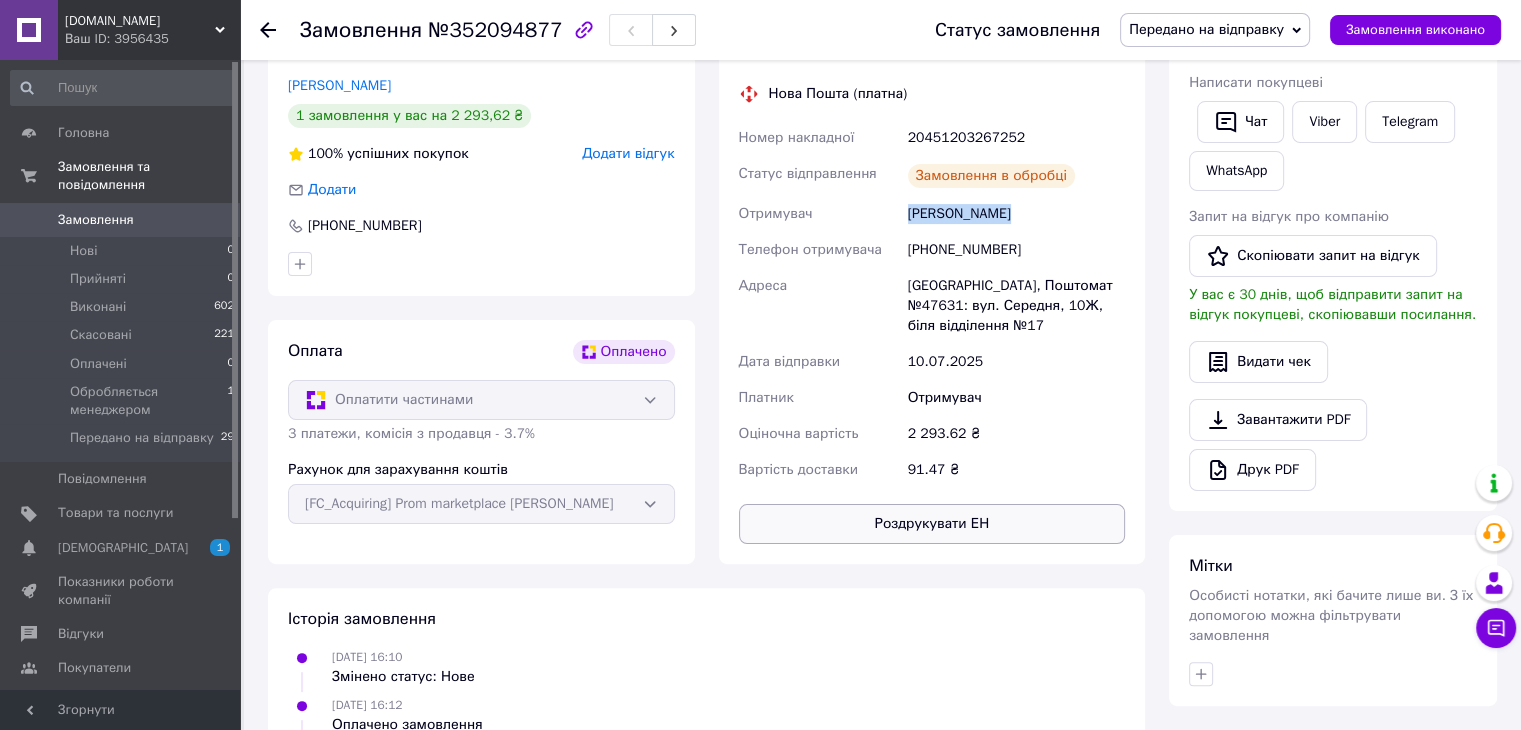 click on "Роздрукувати ЕН" at bounding box center (932, 524) 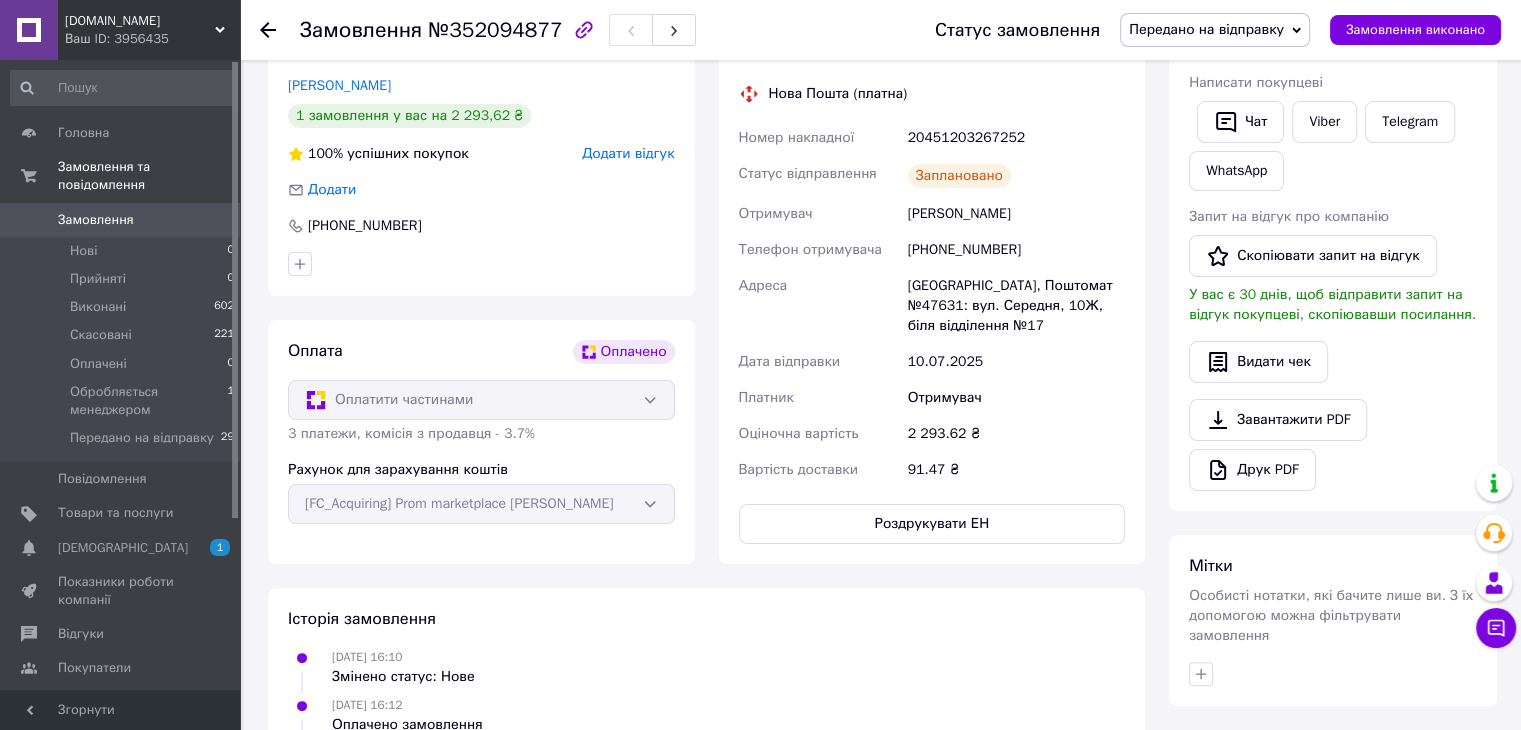 click on "20451203267252" at bounding box center (1016, 138) 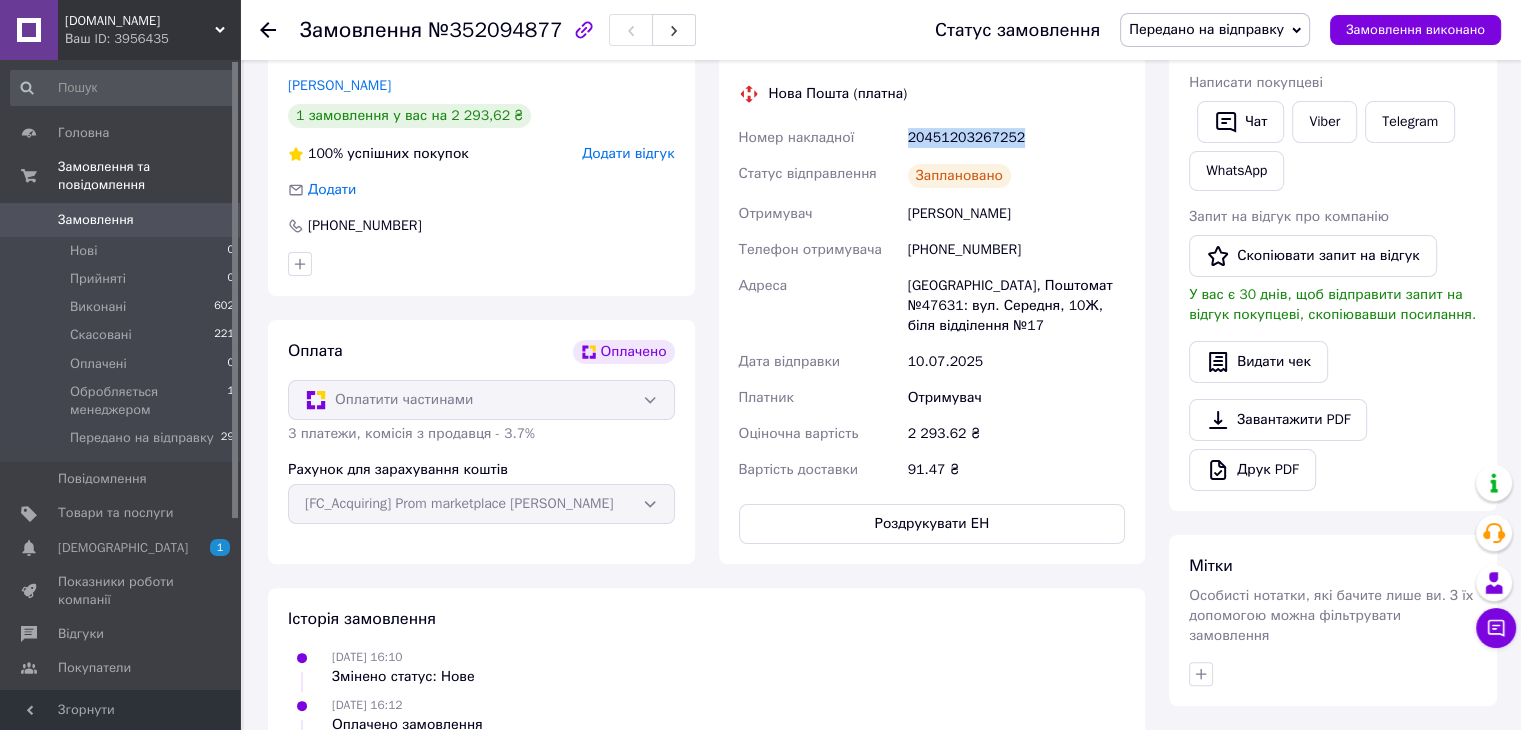 click on "20451203267252" at bounding box center [1016, 138] 